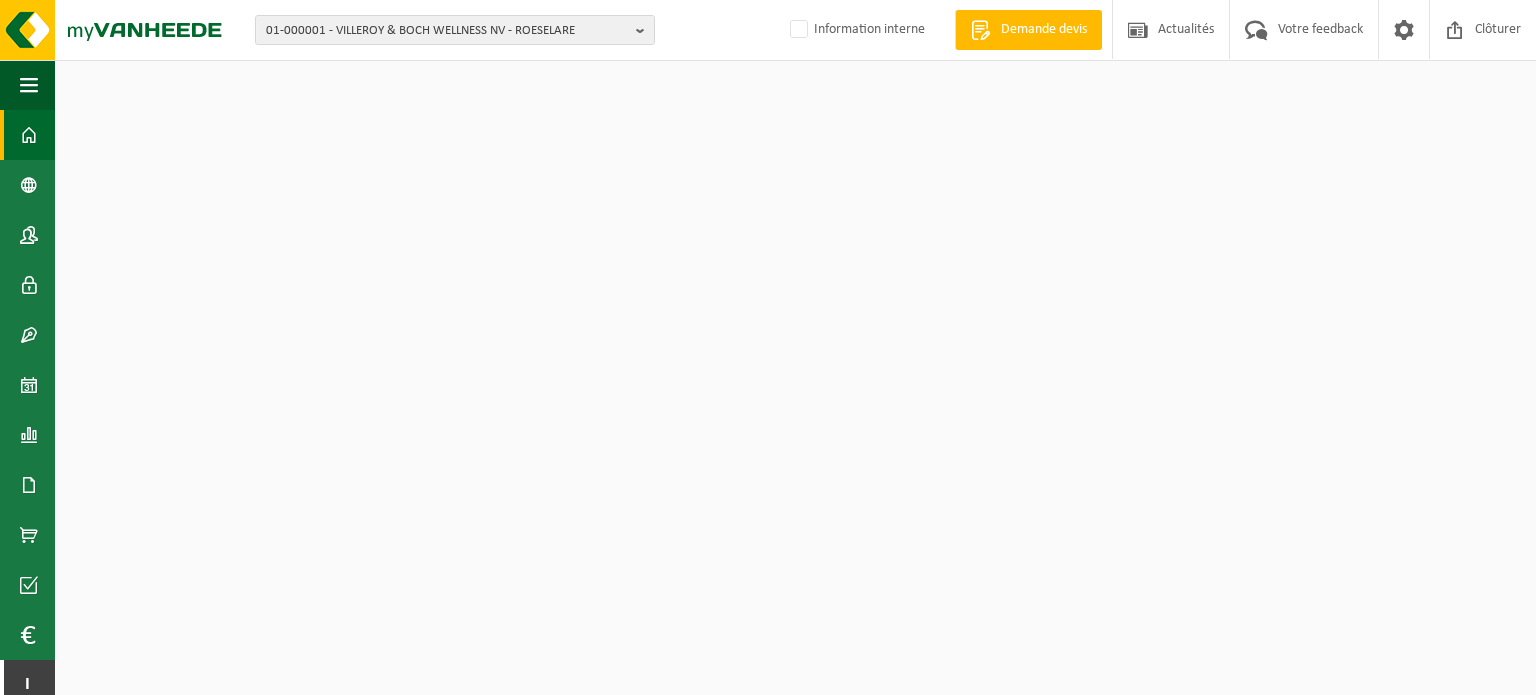 scroll, scrollTop: 0, scrollLeft: 0, axis: both 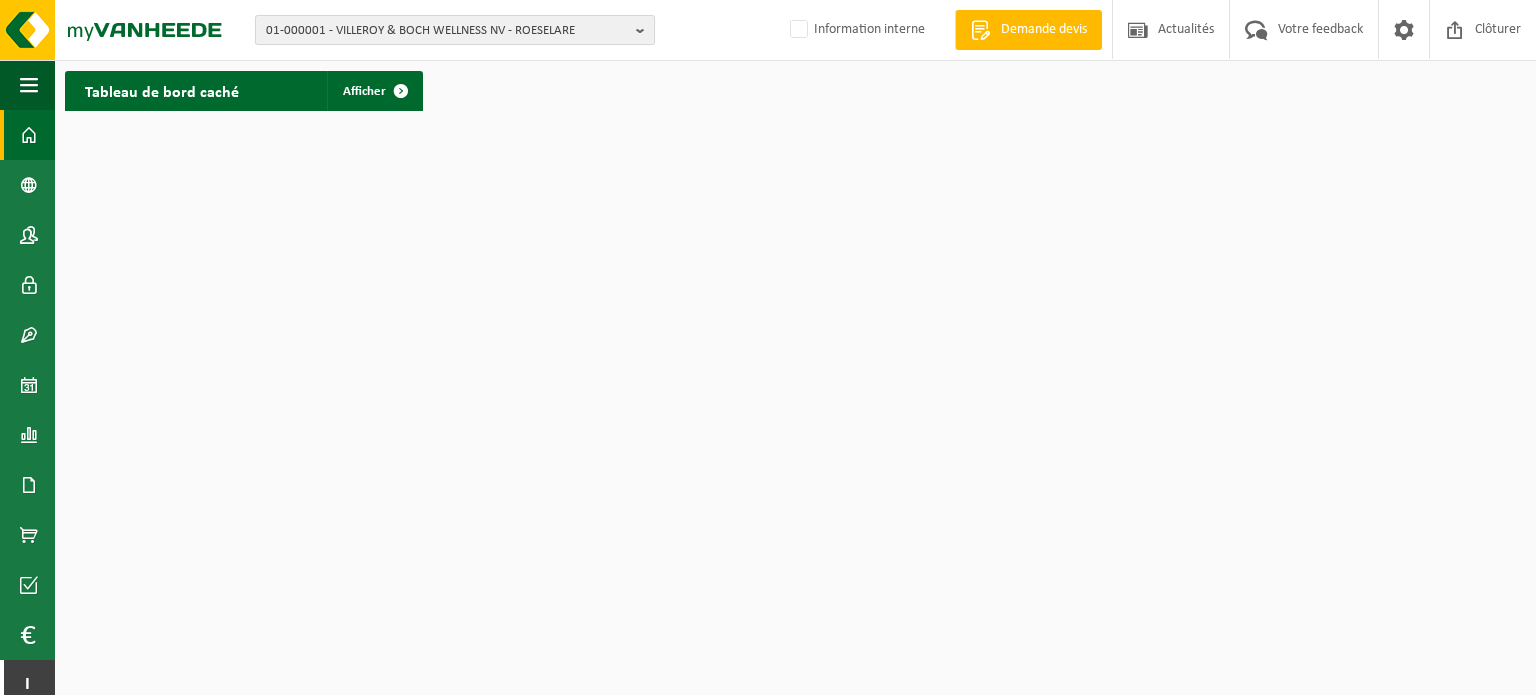 click on "01-000001 - VILLEROY & BOCH WELLNESS NV - ROESELARE" at bounding box center [447, 31] 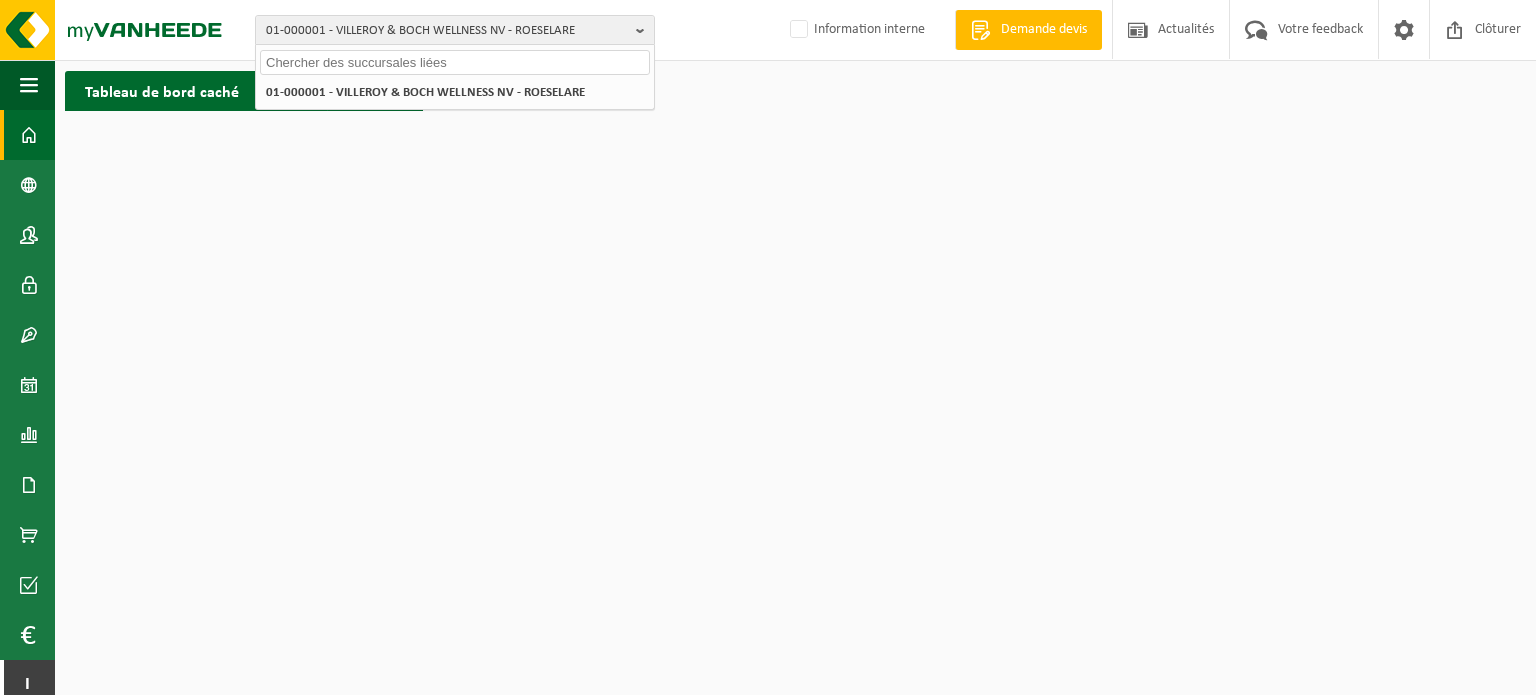 click at bounding box center [455, 62] 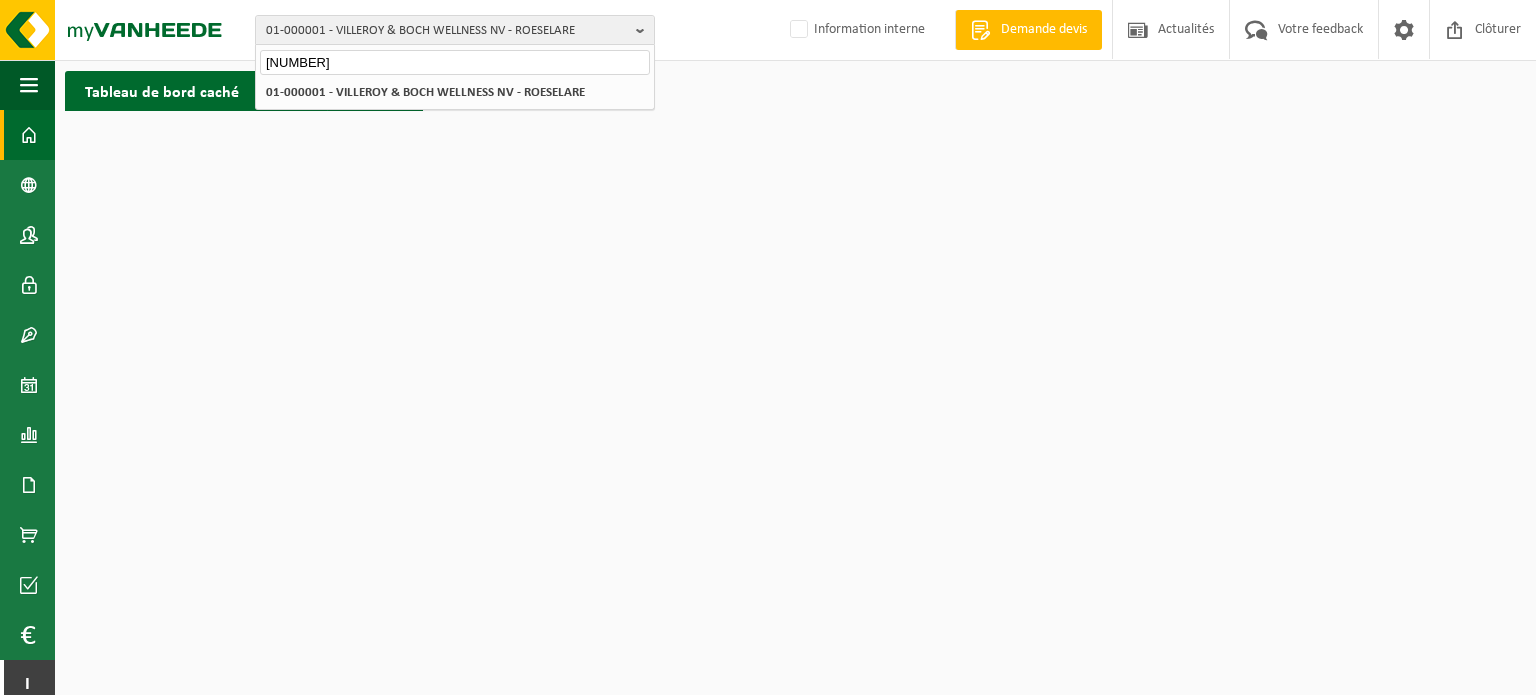 type on "01-056036" 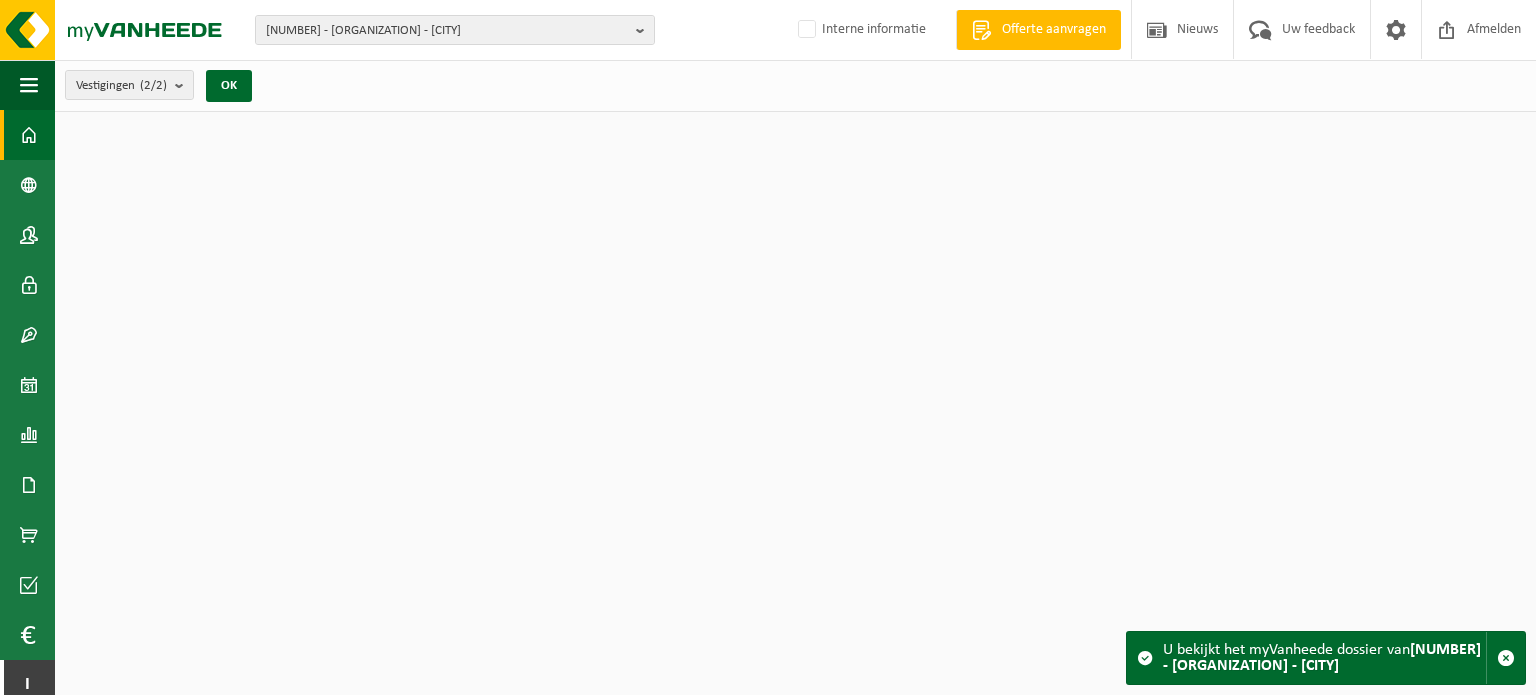 scroll, scrollTop: 0, scrollLeft: 0, axis: both 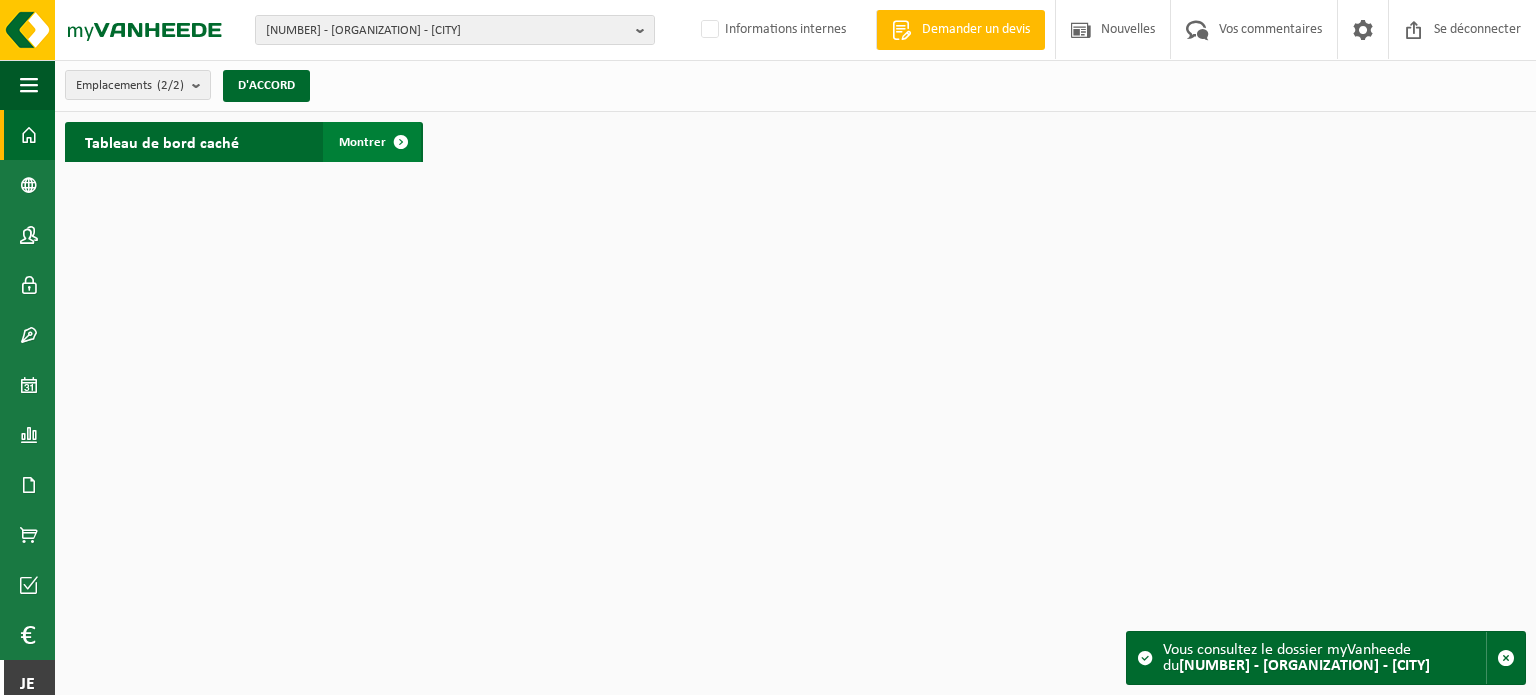 click on "Montrer" at bounding box center (372, 142) 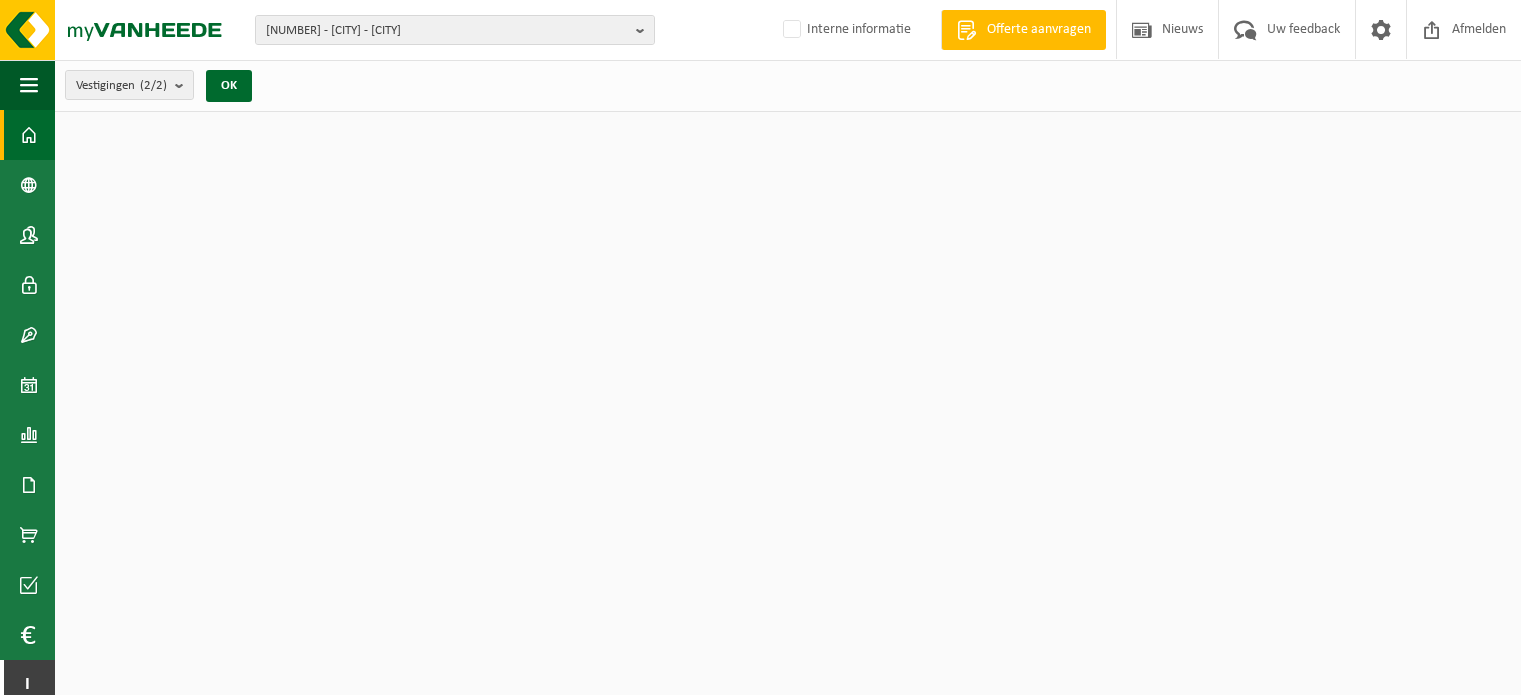 scroll, scrollTop: 0, scrollLeft: 0, axis: both 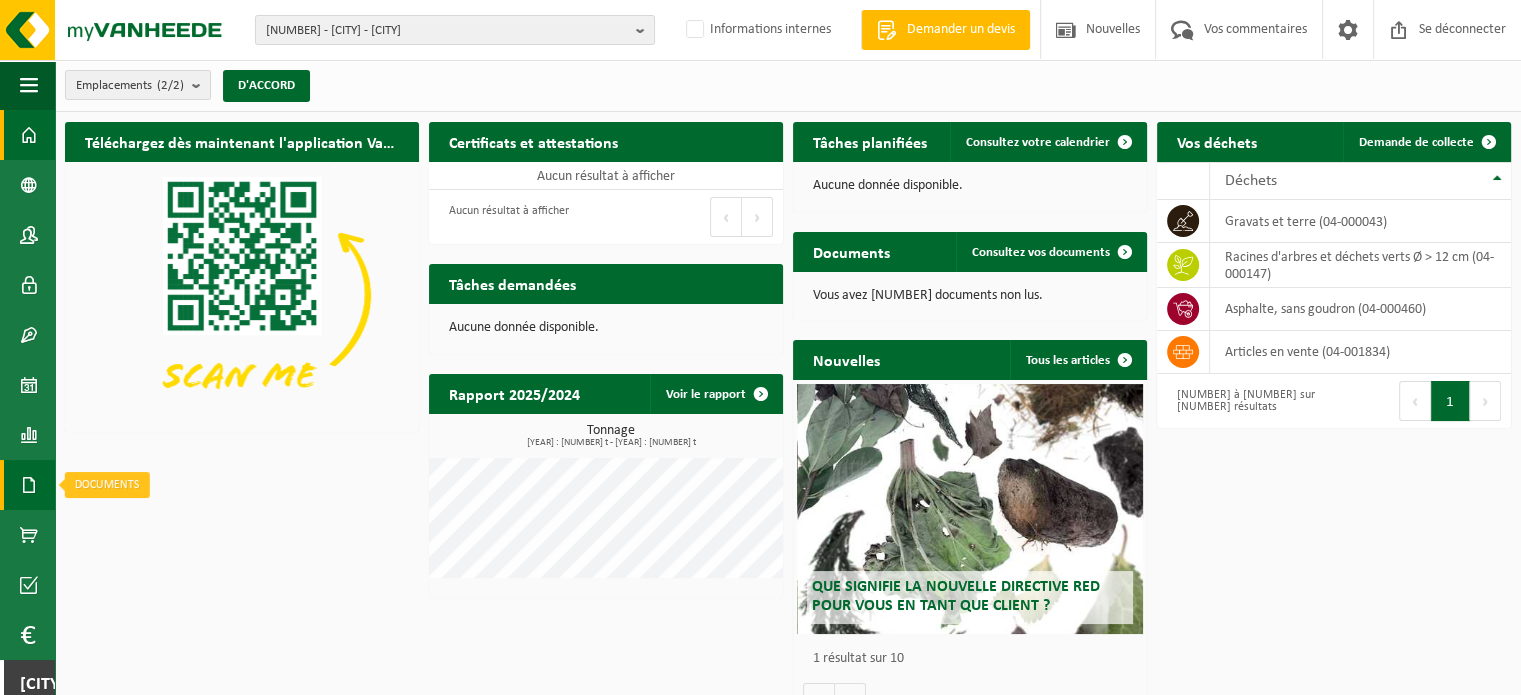 click on "Documents" at bounding box center [27, 485] 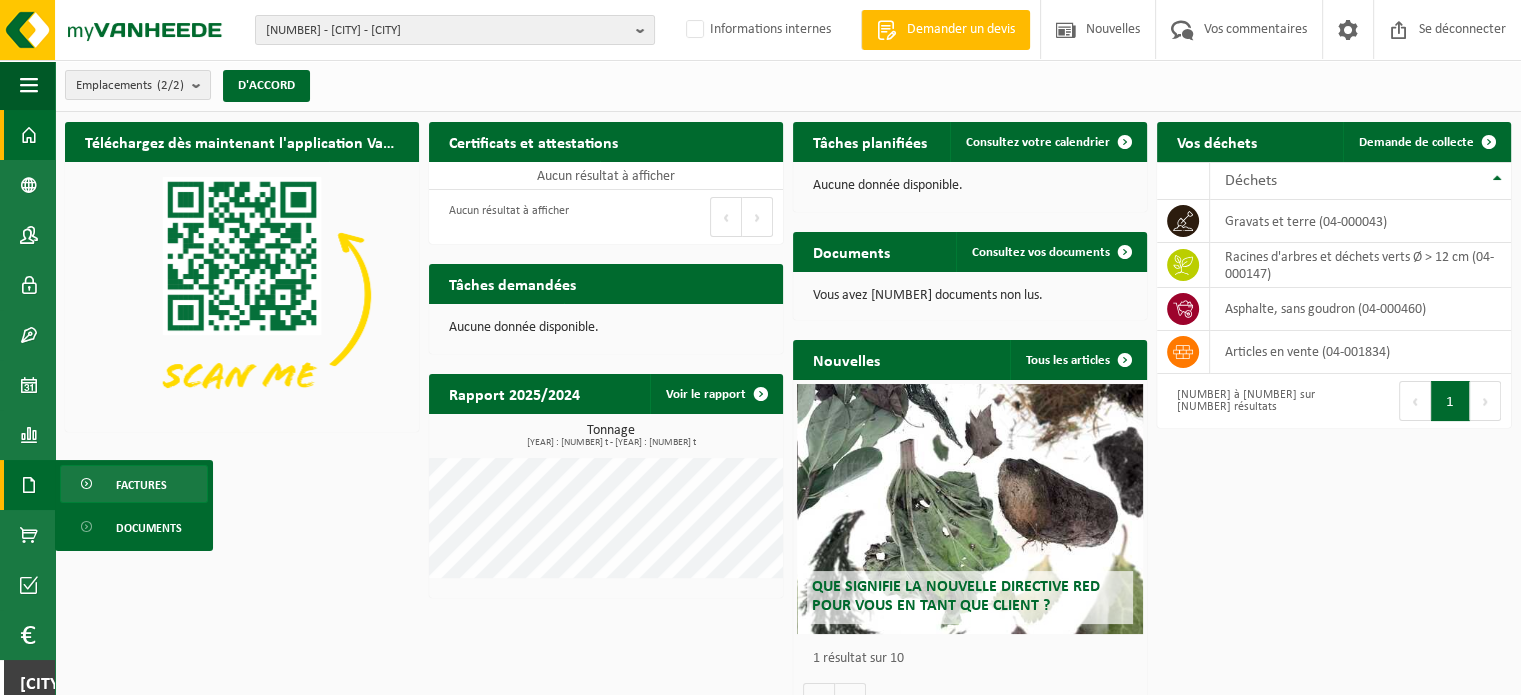 click on "Factures" at bounding box center (141, 485) 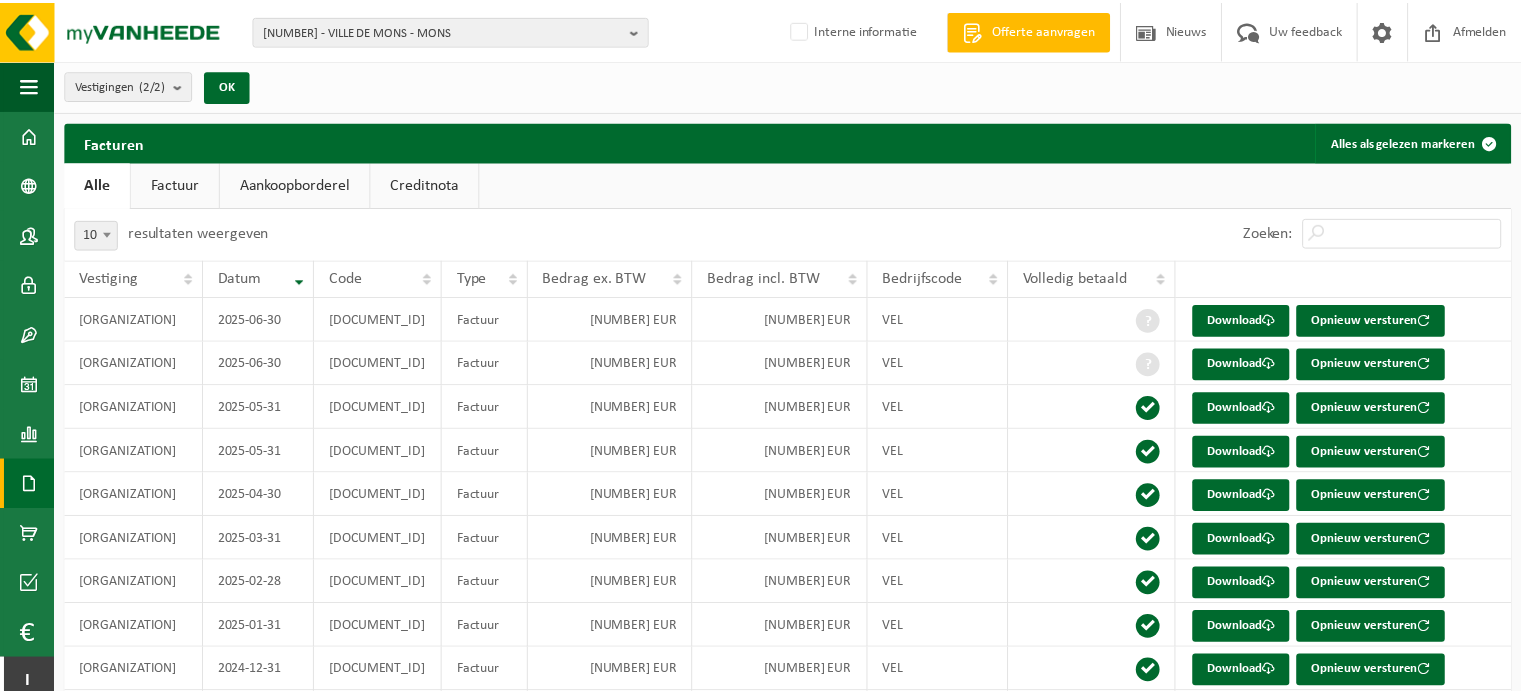 scroll, scrollTop: 0, scrollLeft: 0, axis: both 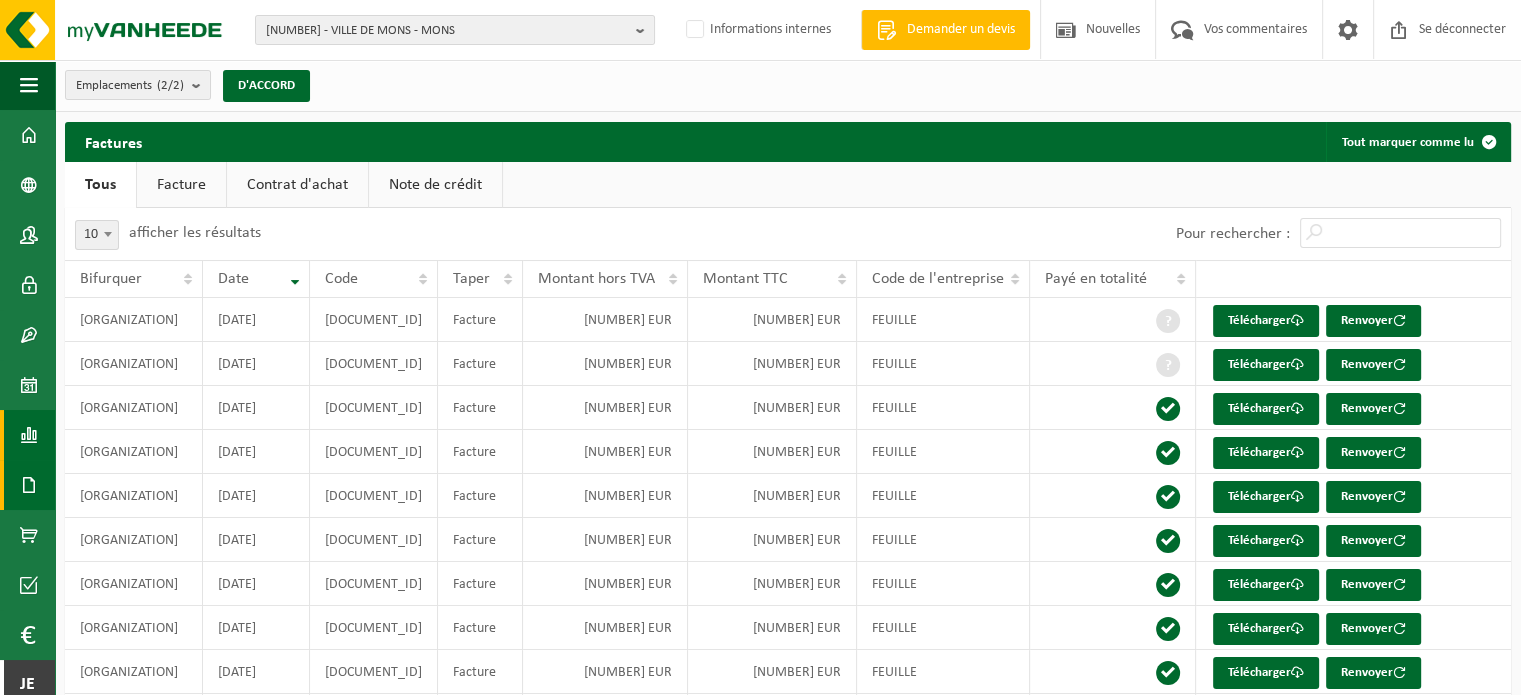 click at bounding box center (29, 435) 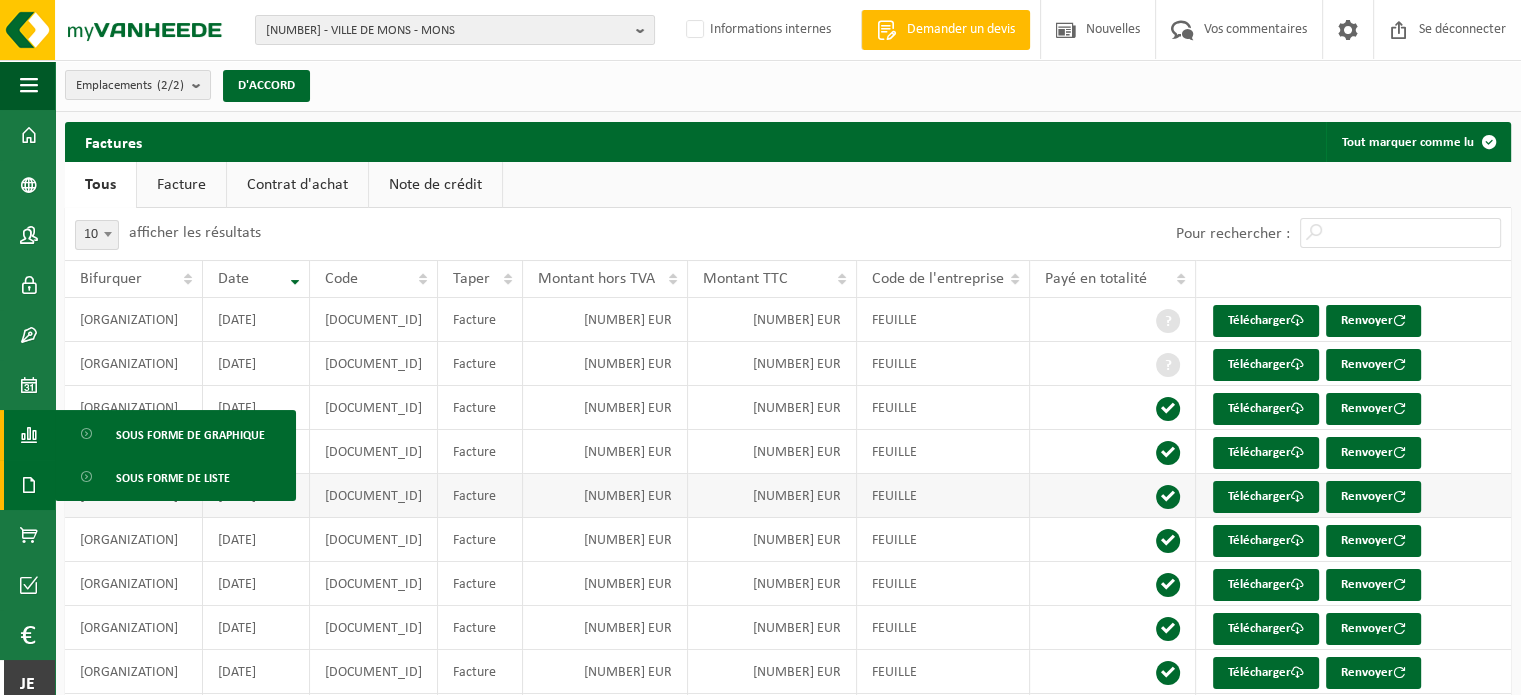 click on "Sous forme de liste" at bounding box center [173, 479] 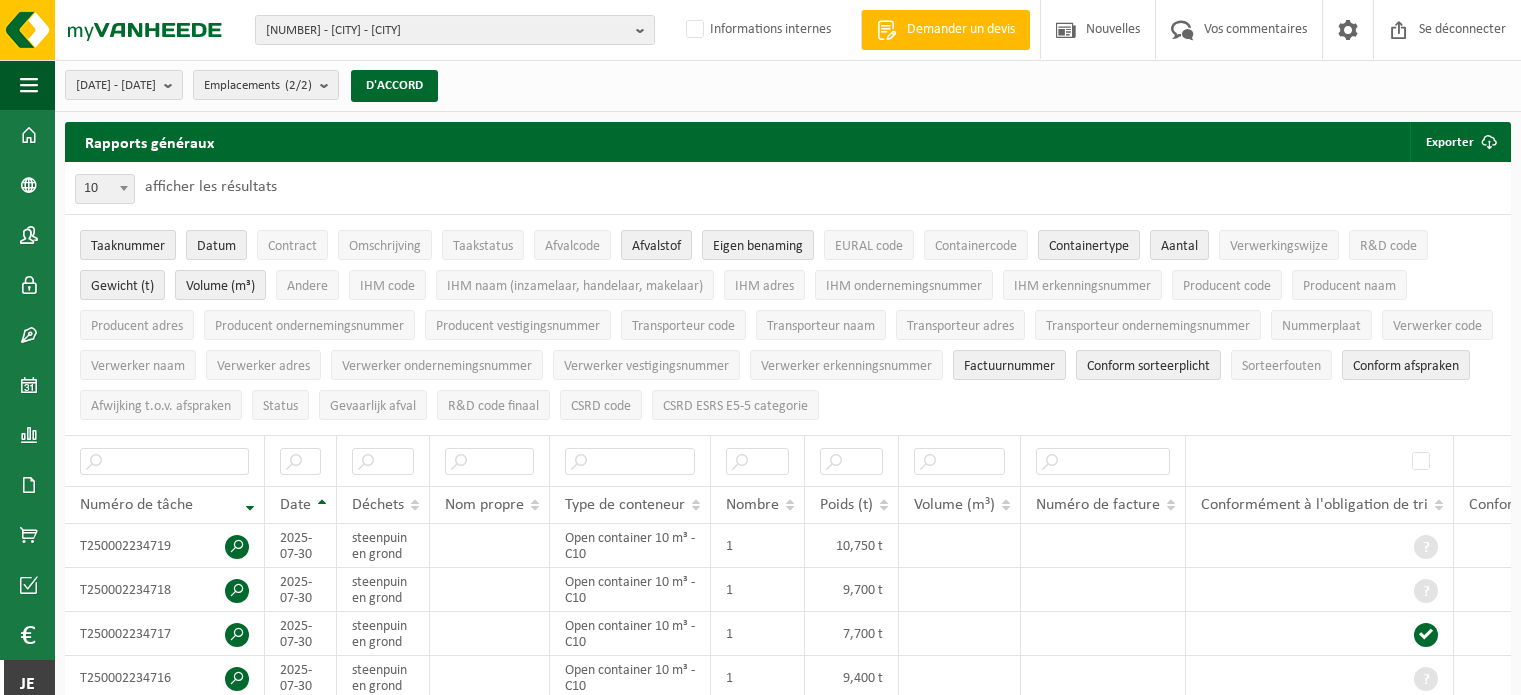 scroll, scrollTop: 0, scrollLeft: 0, axis: both 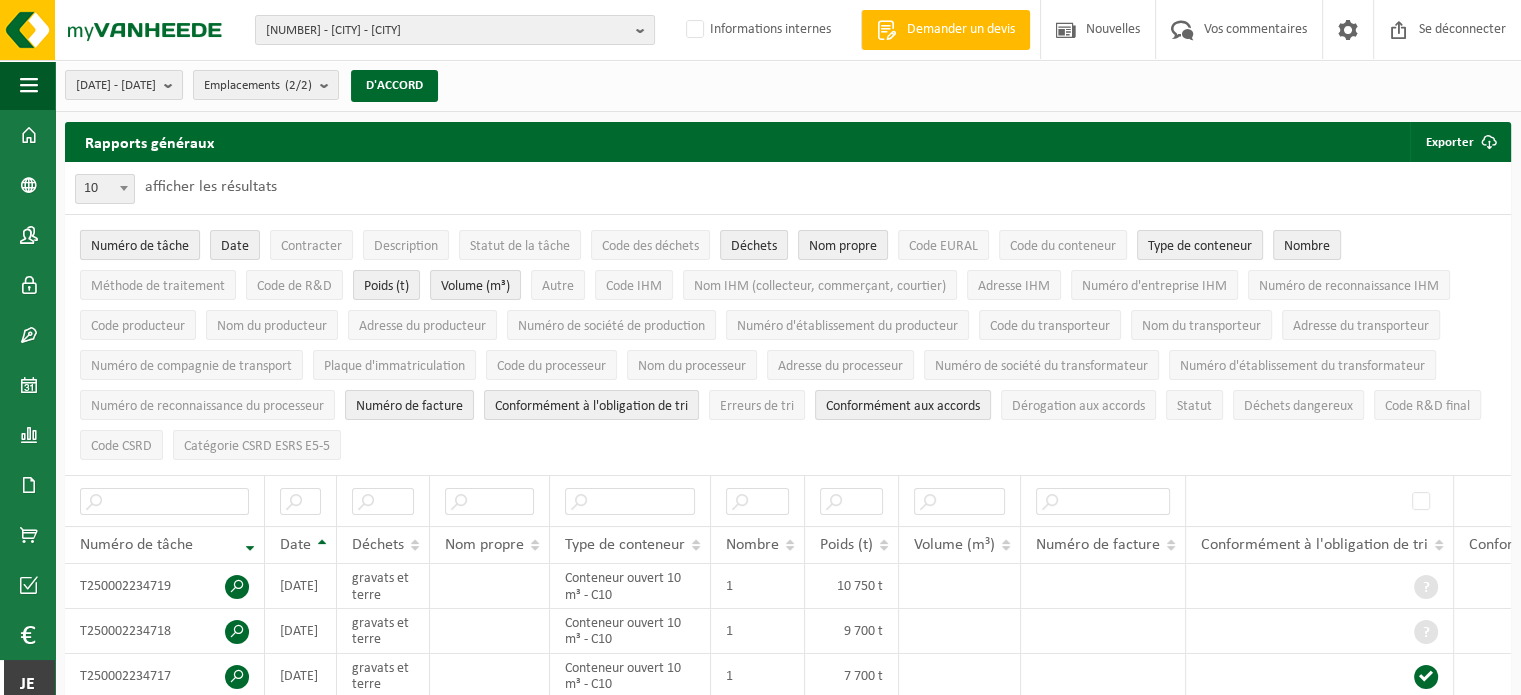 click on "Numéro de tâche" at bounding box center [140, 246] 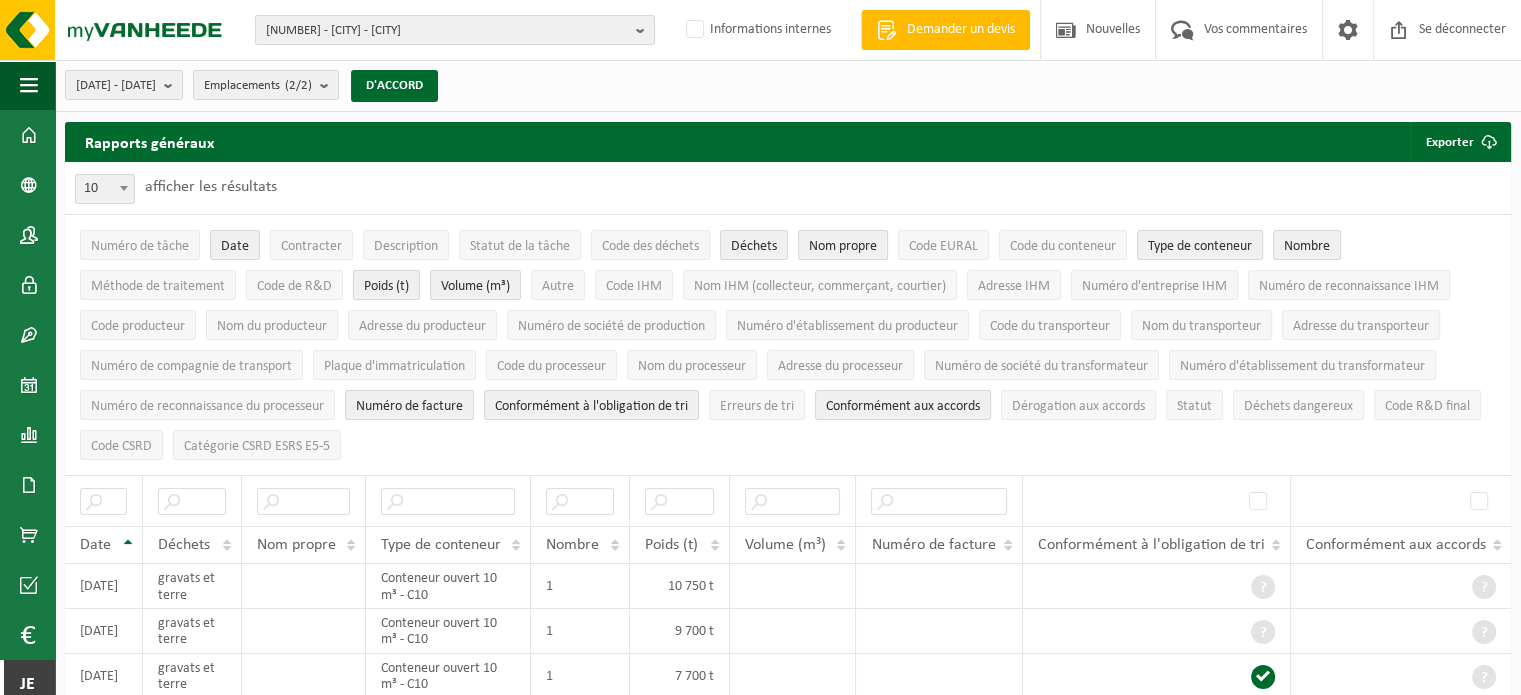 click on "Poids (t)" at bounding box center [386, 285] 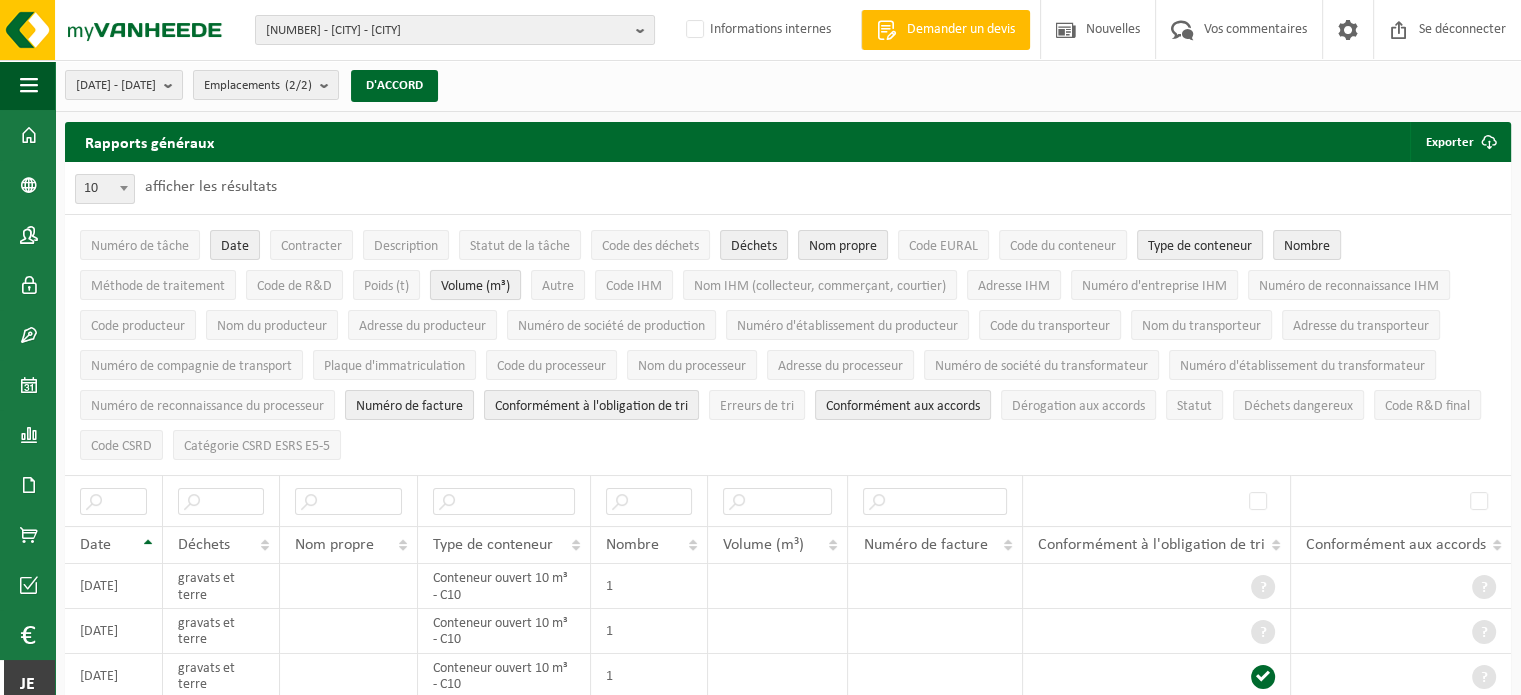 click on "Volume (m³)" at bounding box center [475, 286] 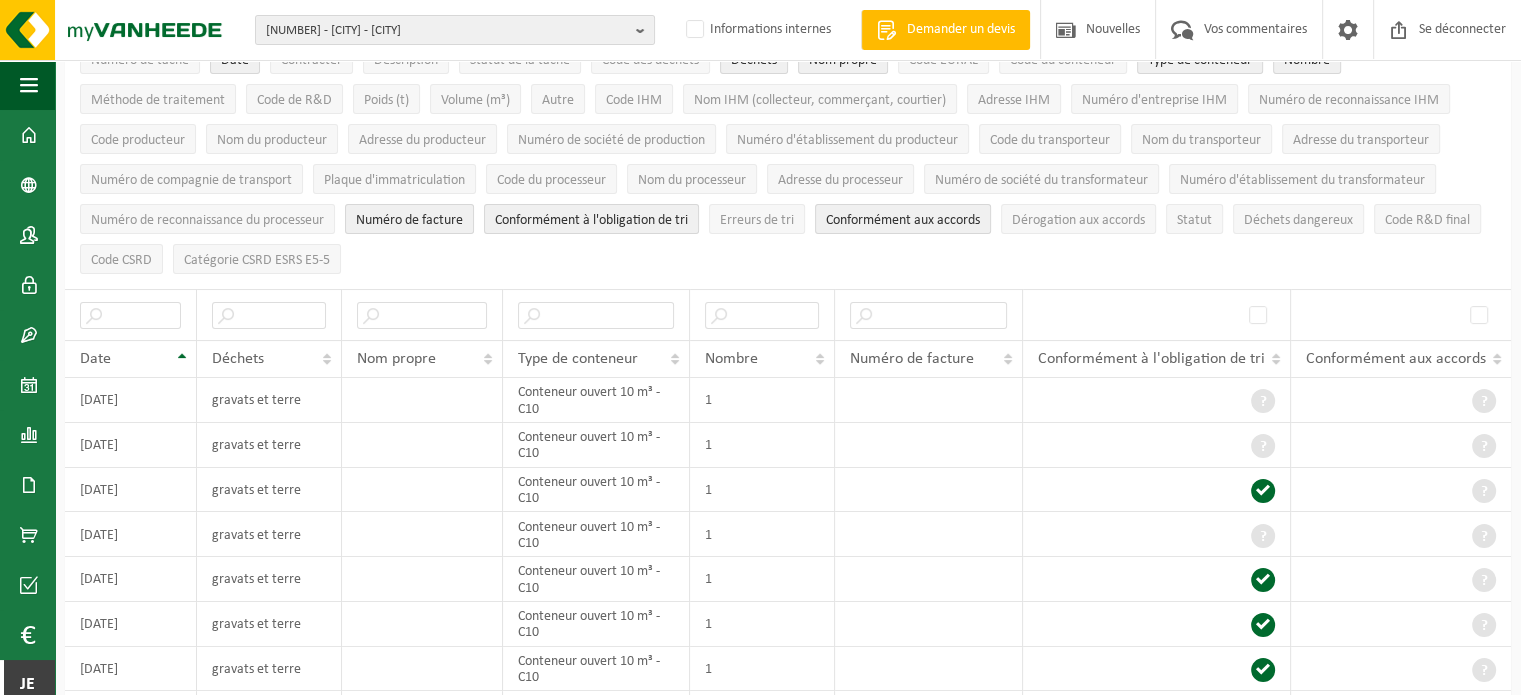 scroll, scrollTop: 0, scrollLeft: 0, axis: both 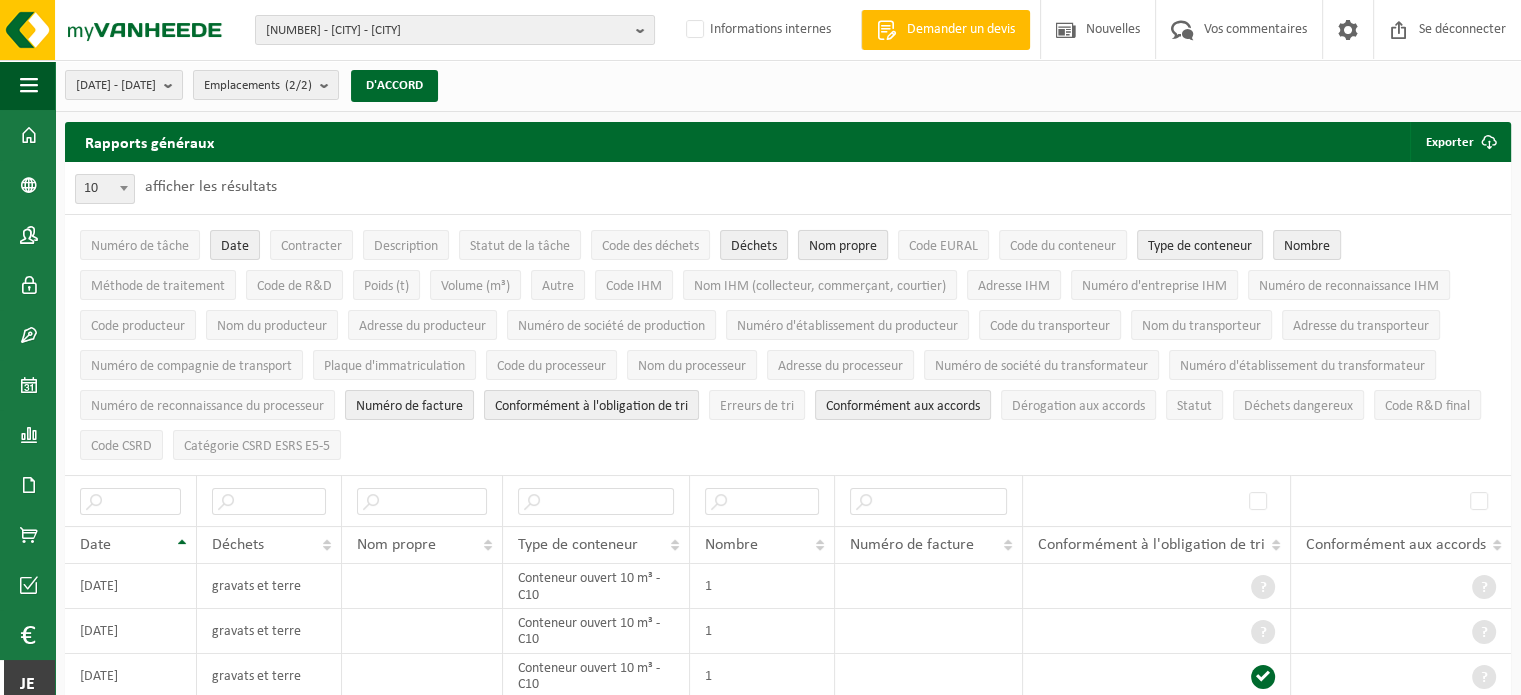 click on "Nom propre" at bounding box center [843, 246] 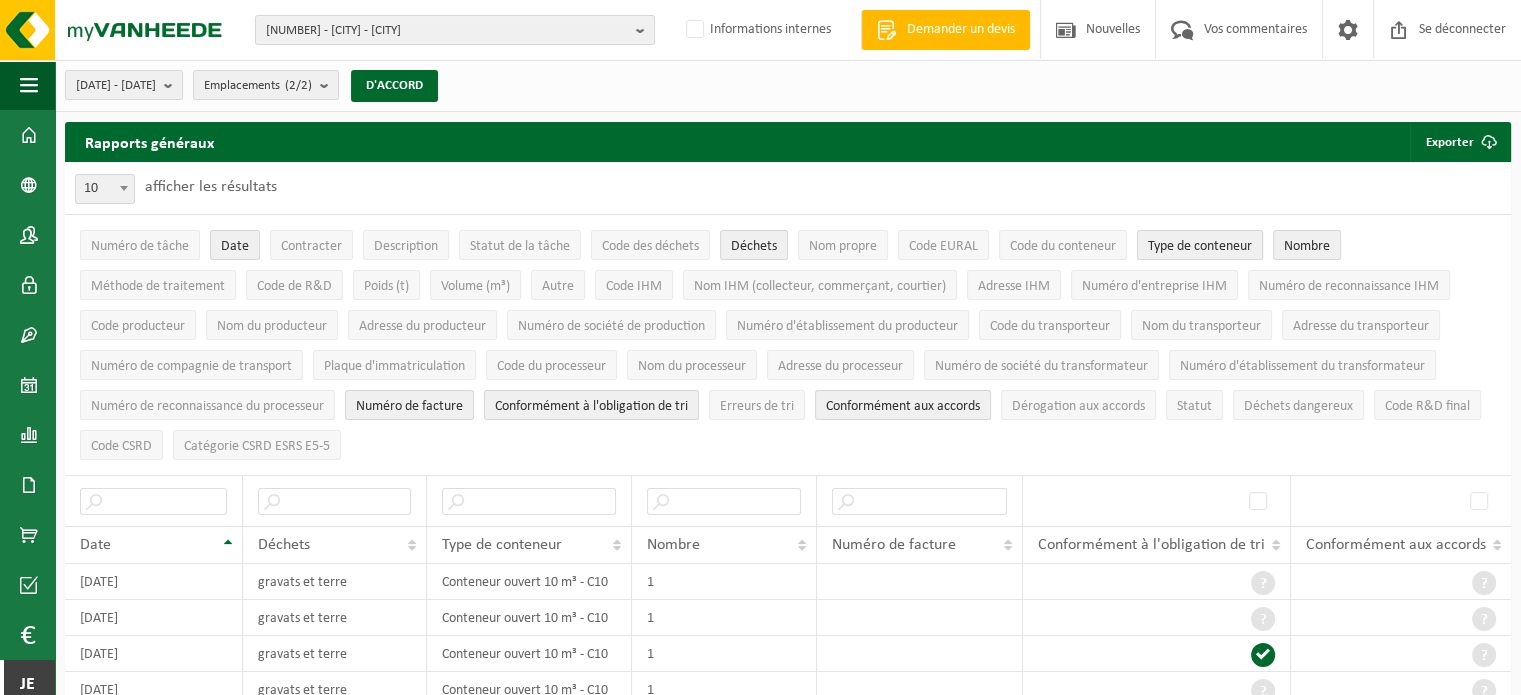 click on "Type de conteneur" at bounding box center [1200, 246] 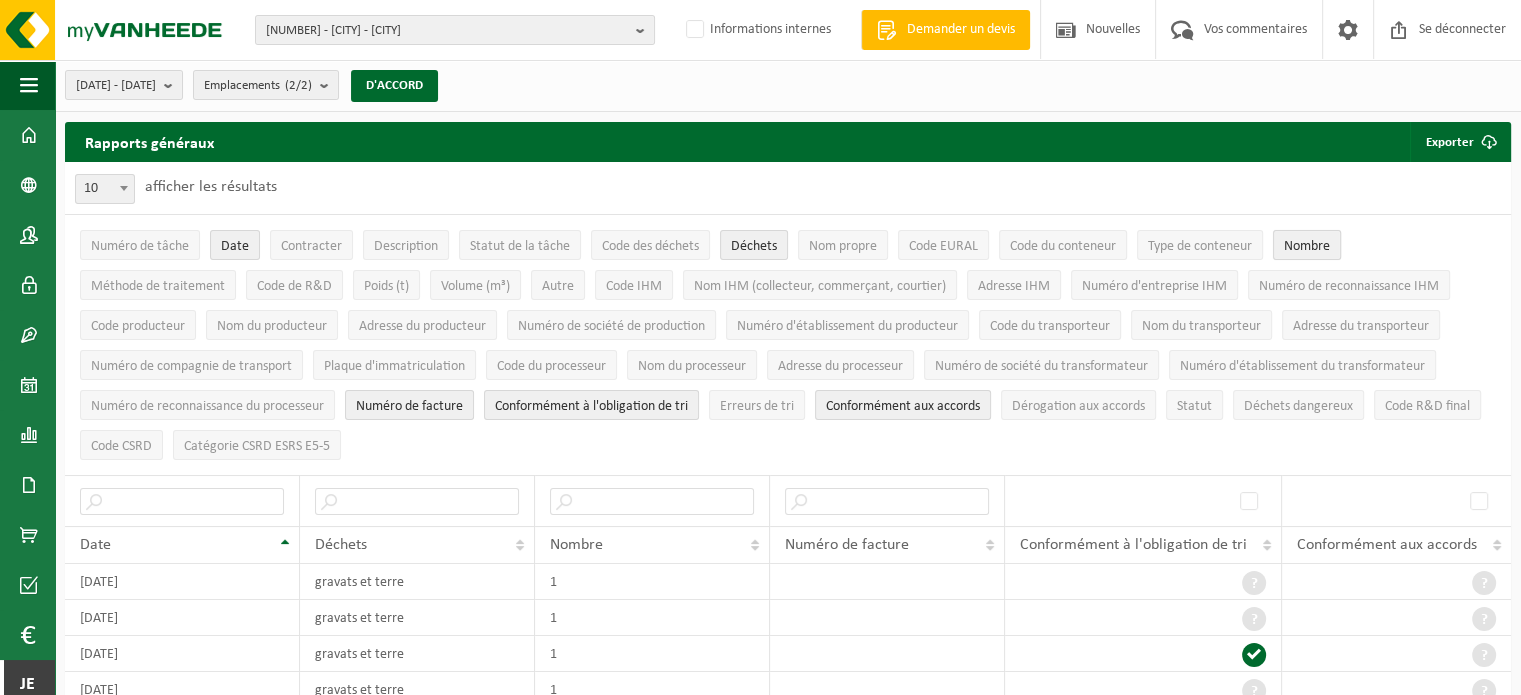 click on "Nombre" at bounding box center (1307, 246) 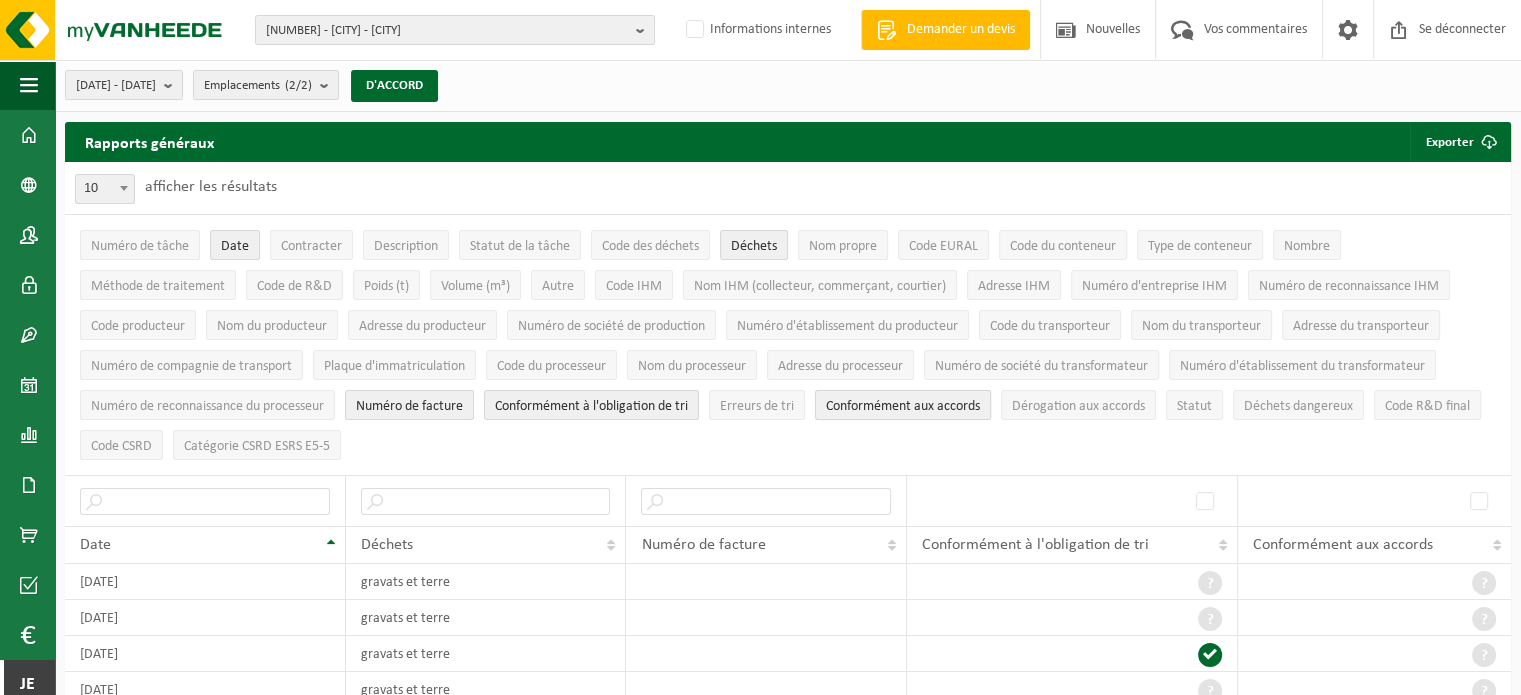 click on "Conformément aux accords" at bounding box center [903, 406] 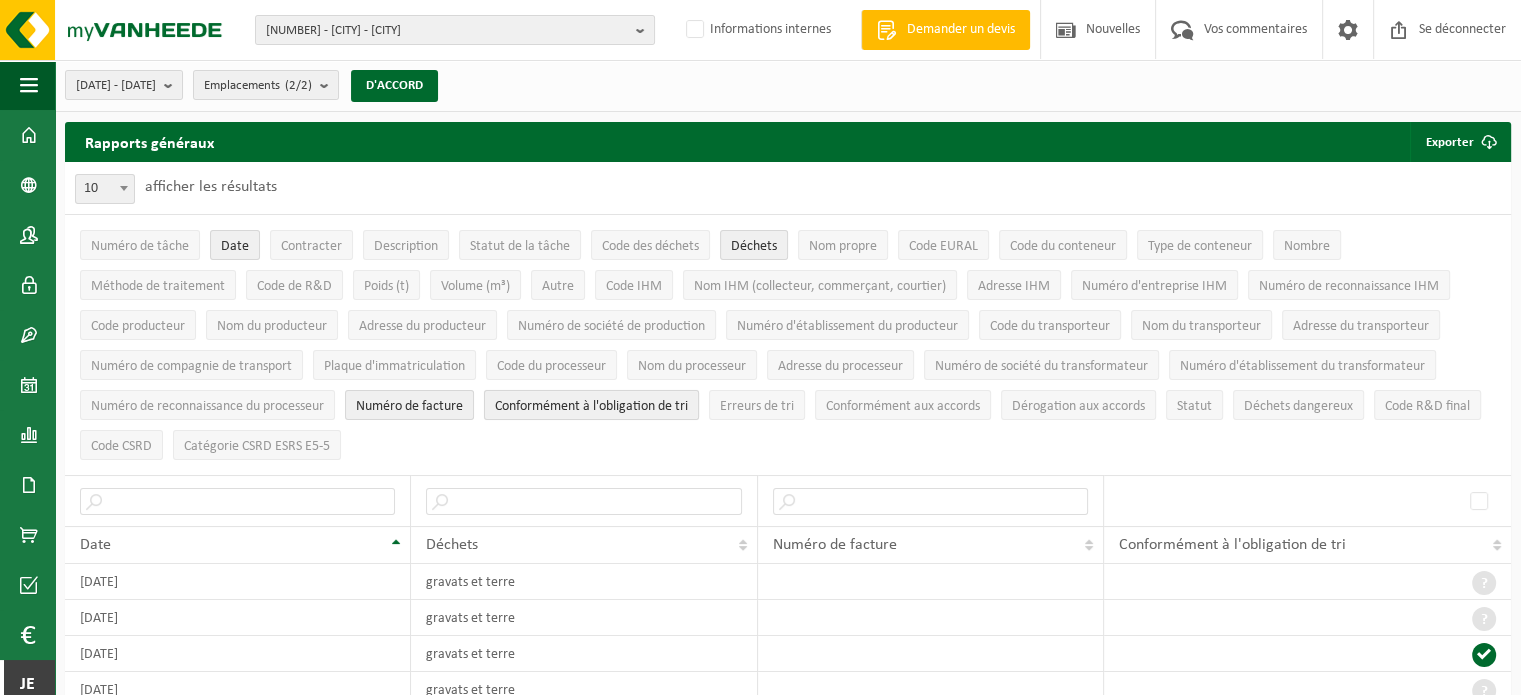 click on "Conformément à l'obligation de tri" at bounding box center (591, 405) 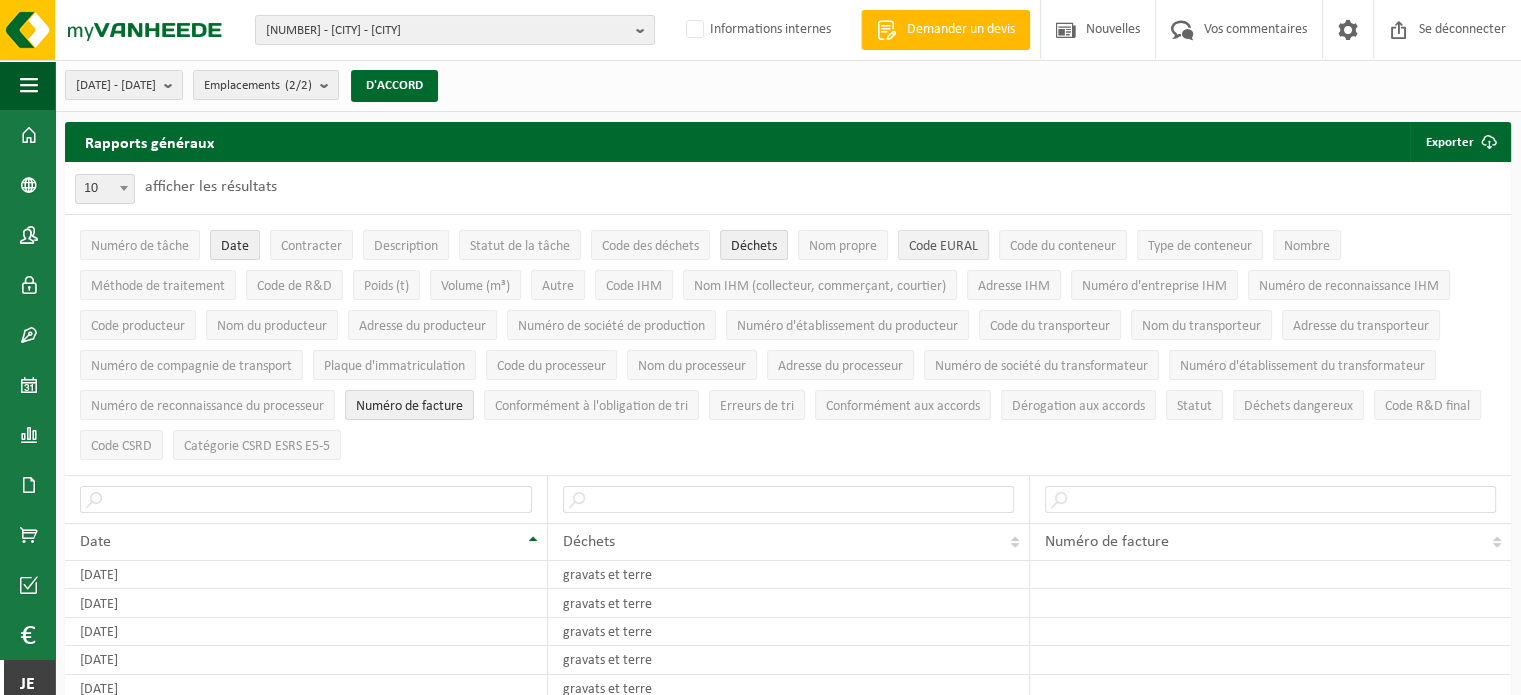 click on "Code EURAL" at bounding box center (943, 246) 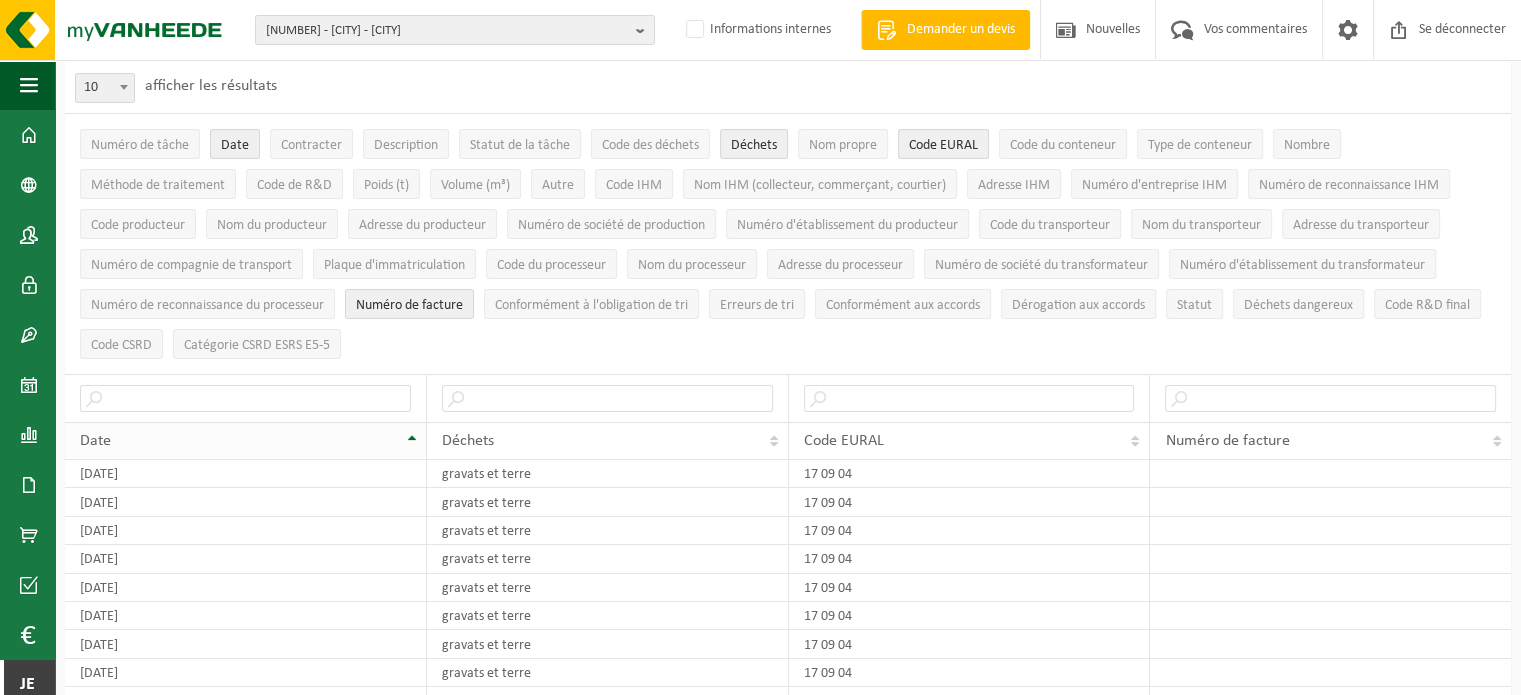 scroll, scrollTop: 100, scrollLeft: 0, axis: vertical 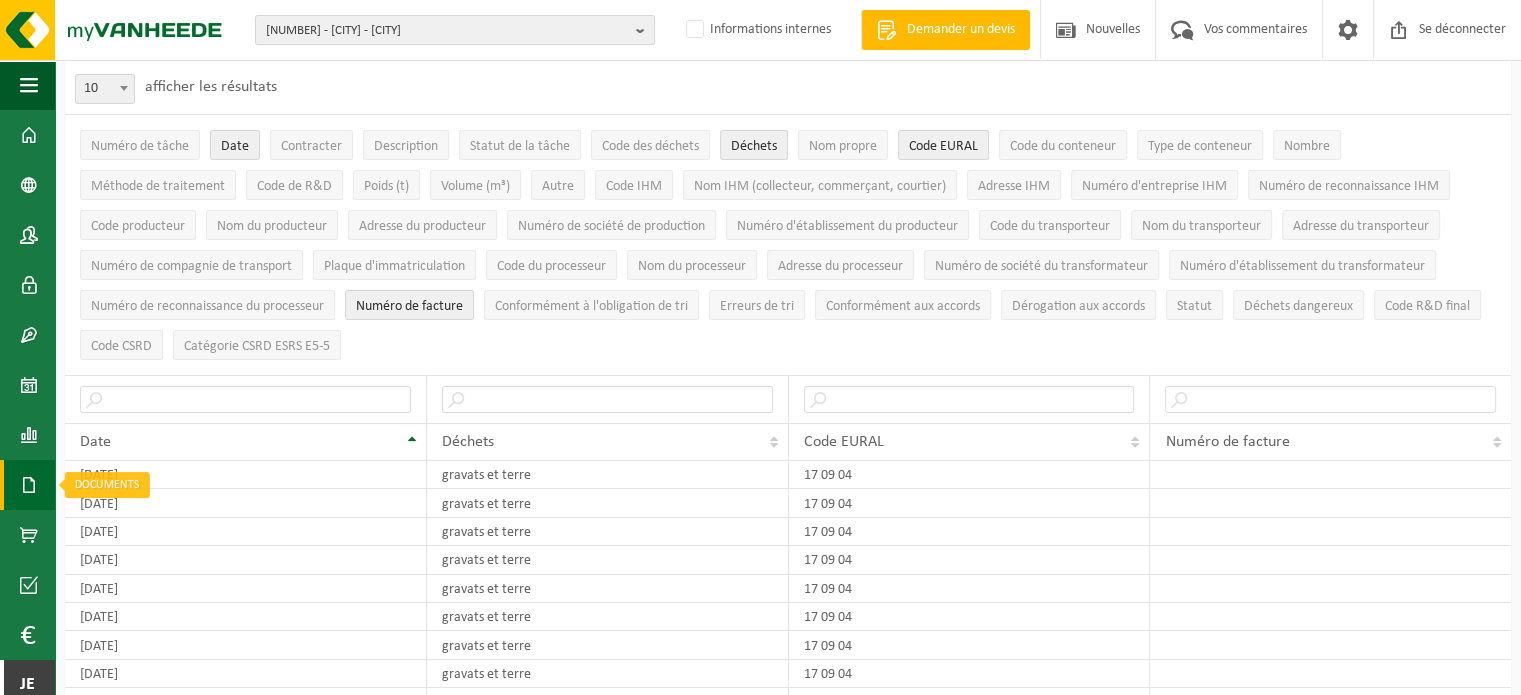 click at bounding box center [29, 485] 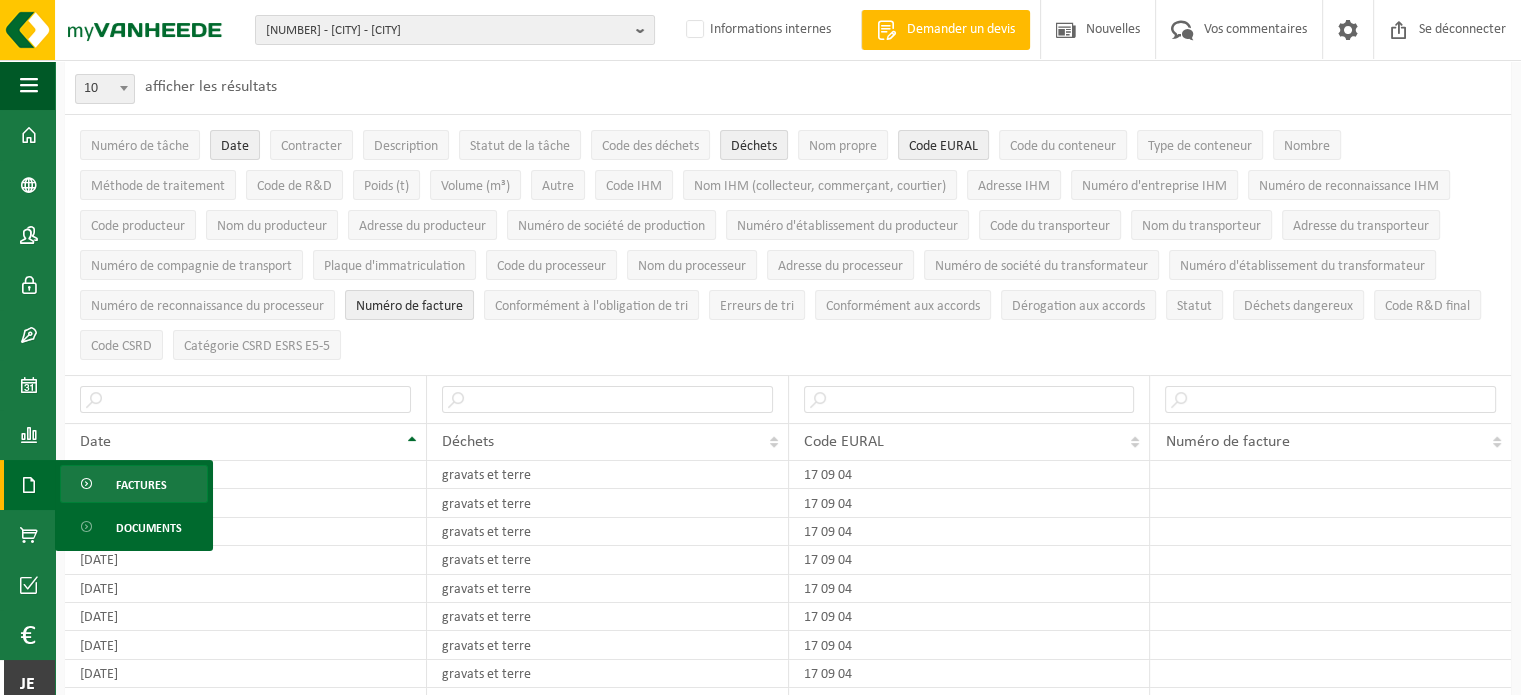 click on "Factures" at bounding box center (141, 485) 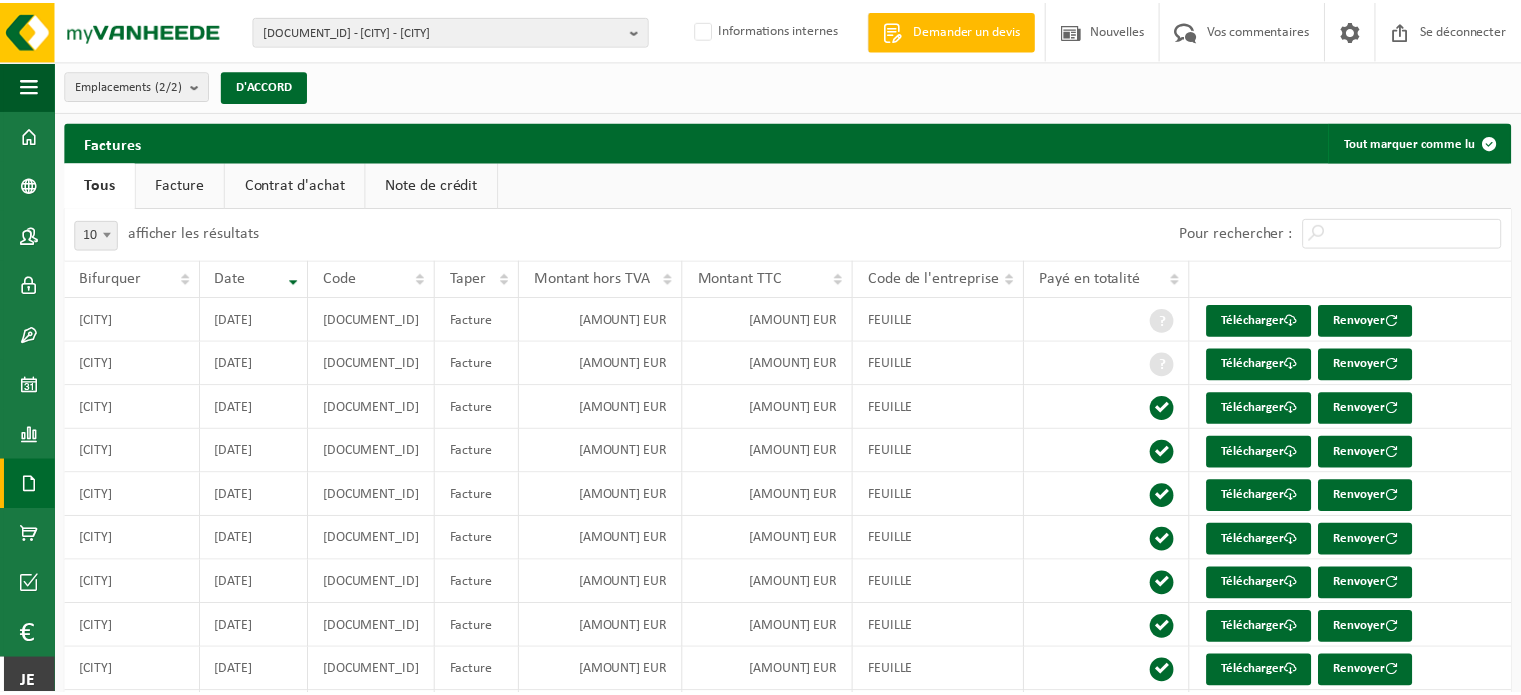 scroll, scrollTop: 116, scrollLeft: 0, axis: vertical 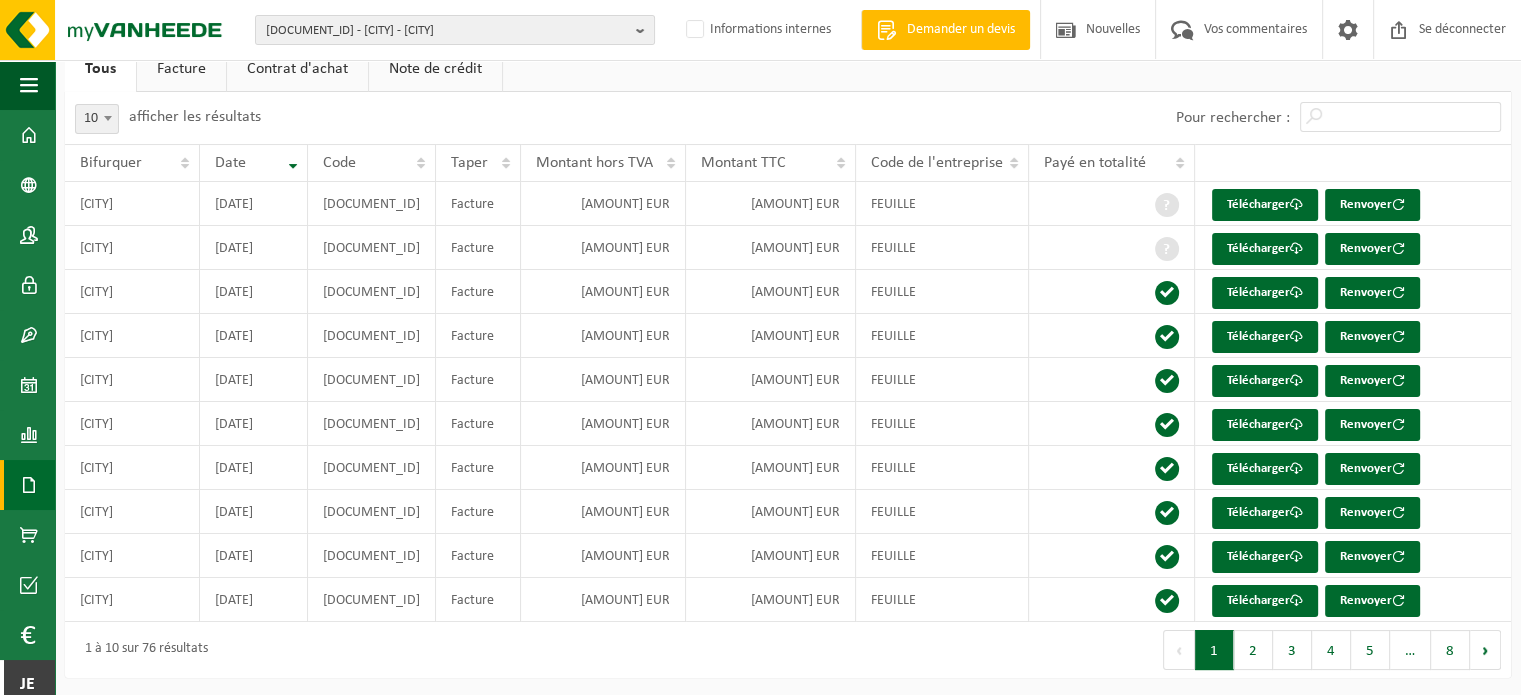 click on "Télécharger" at bounding box center [1258, 556] 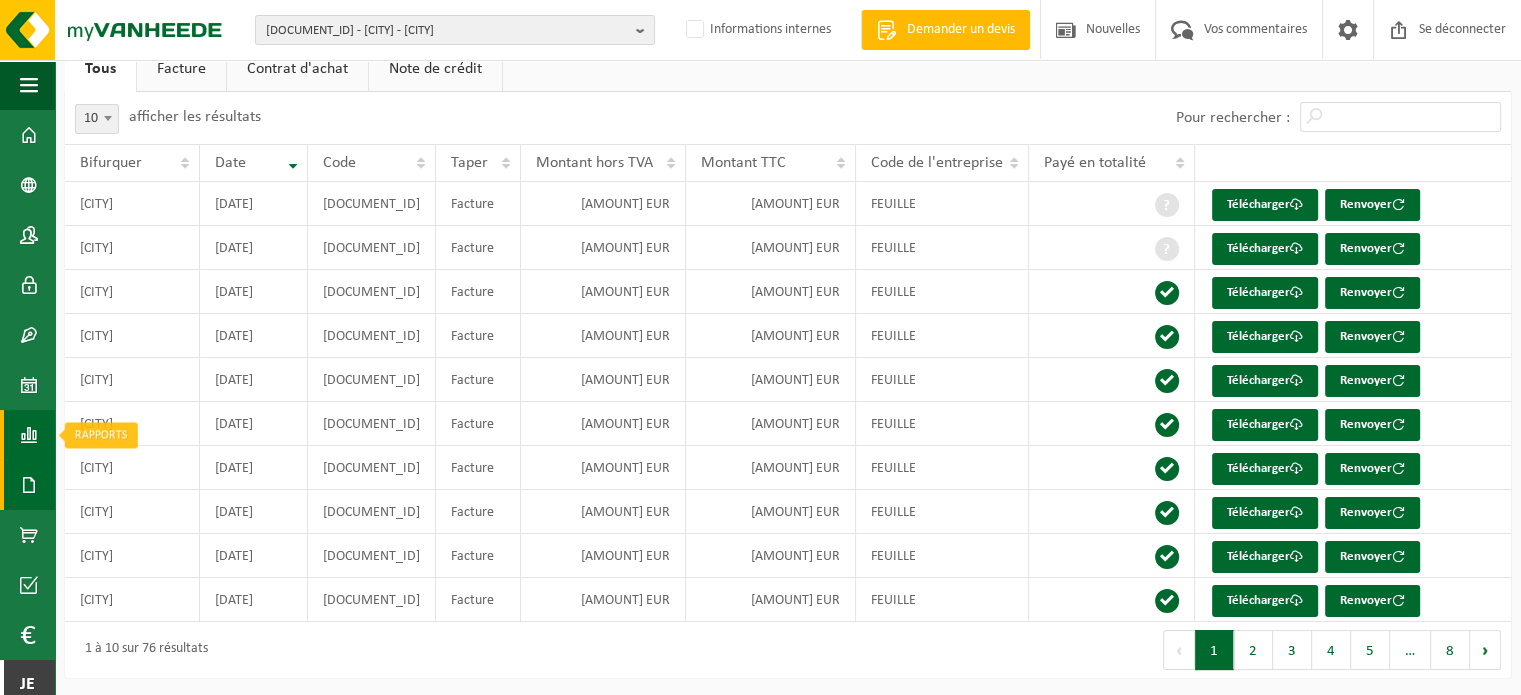 click at bounding box center [29, 435] 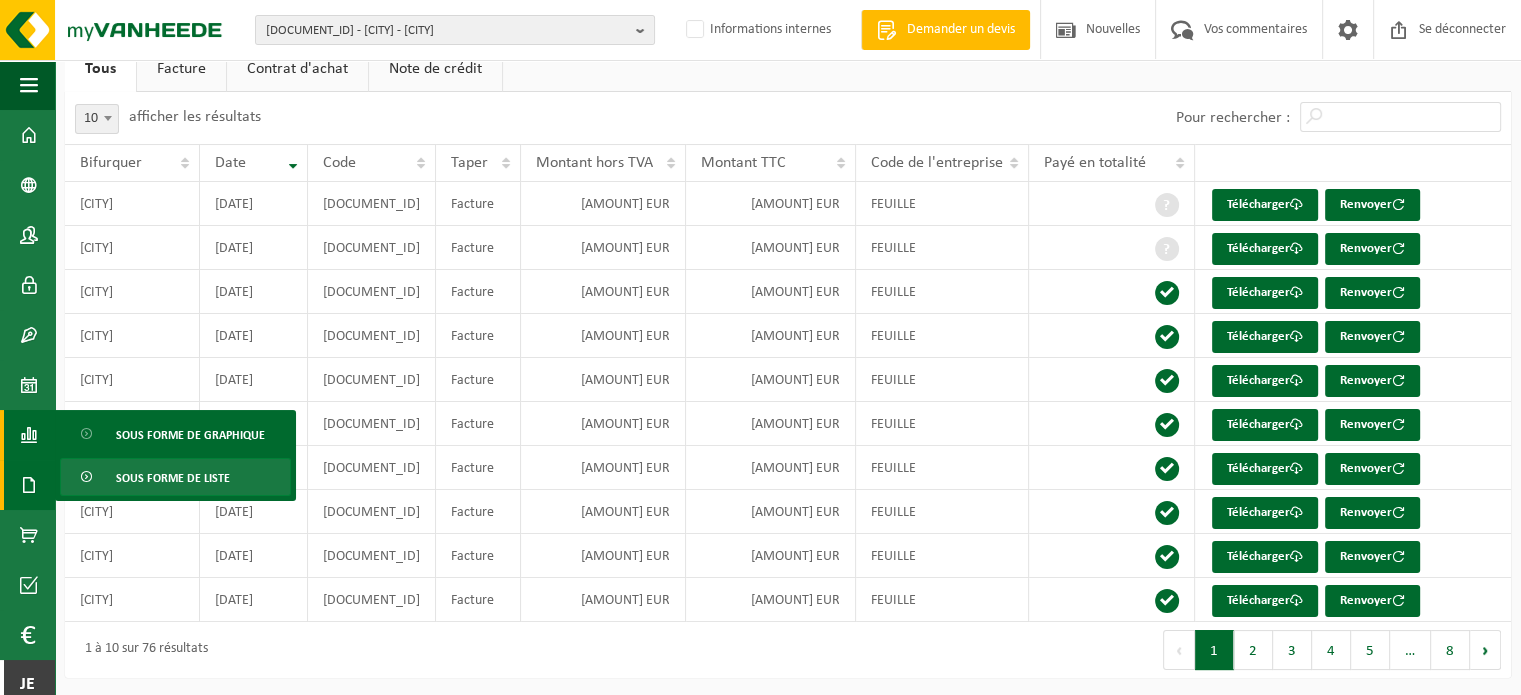 click on "Sous forme de liste" at bounding box center (173, 479) 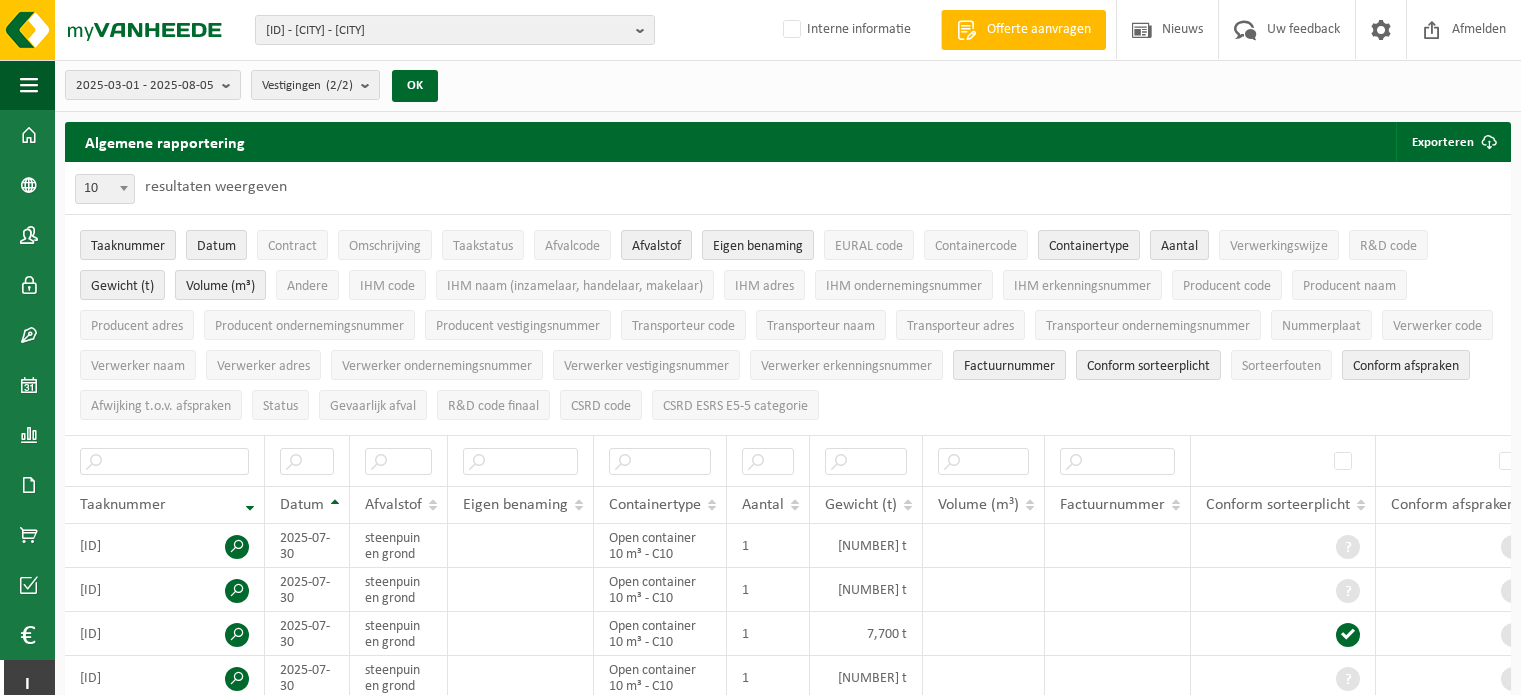 scroll, scrollTop: 0, scrollLeft: 0, axis: both 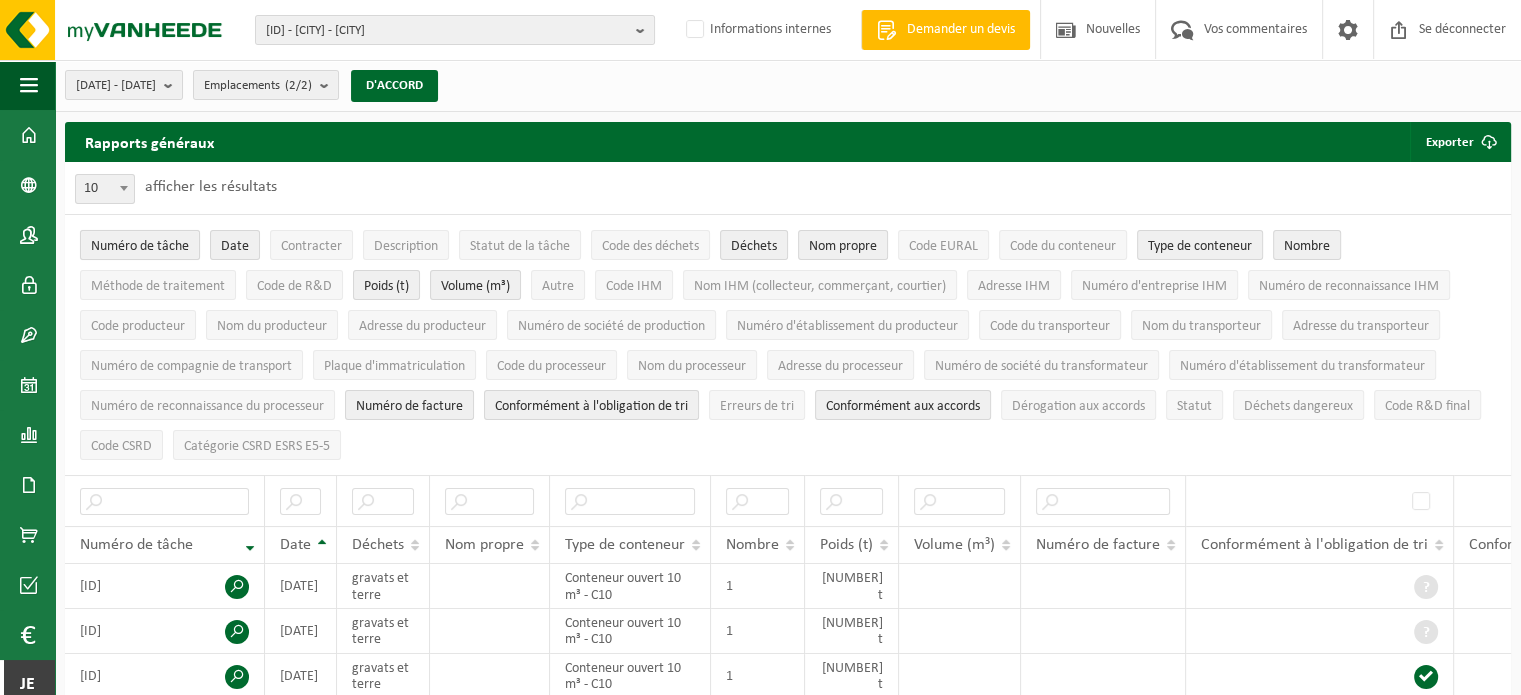 click on "Numéro de tâche" at bounding box center [140, 246] 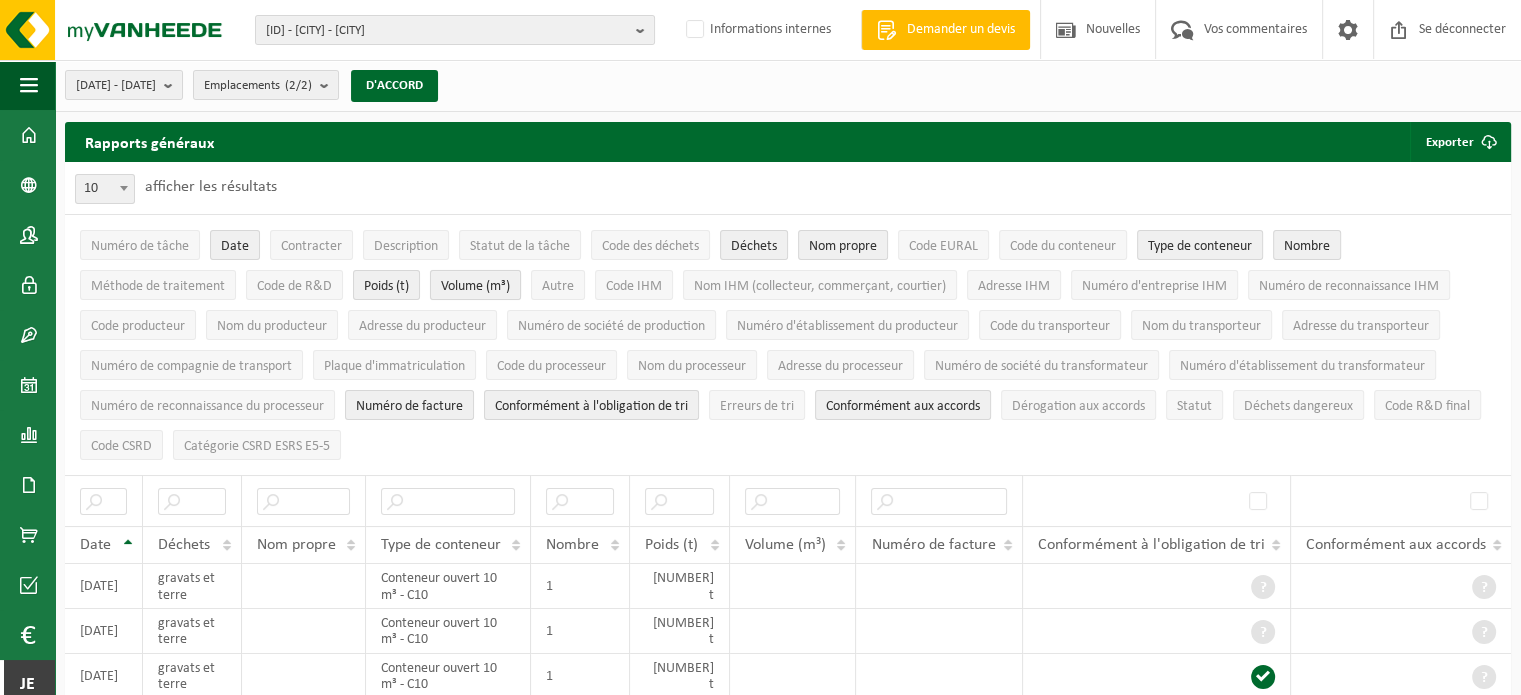 click on "Volume (m³)" at bounding box center [475, 286] 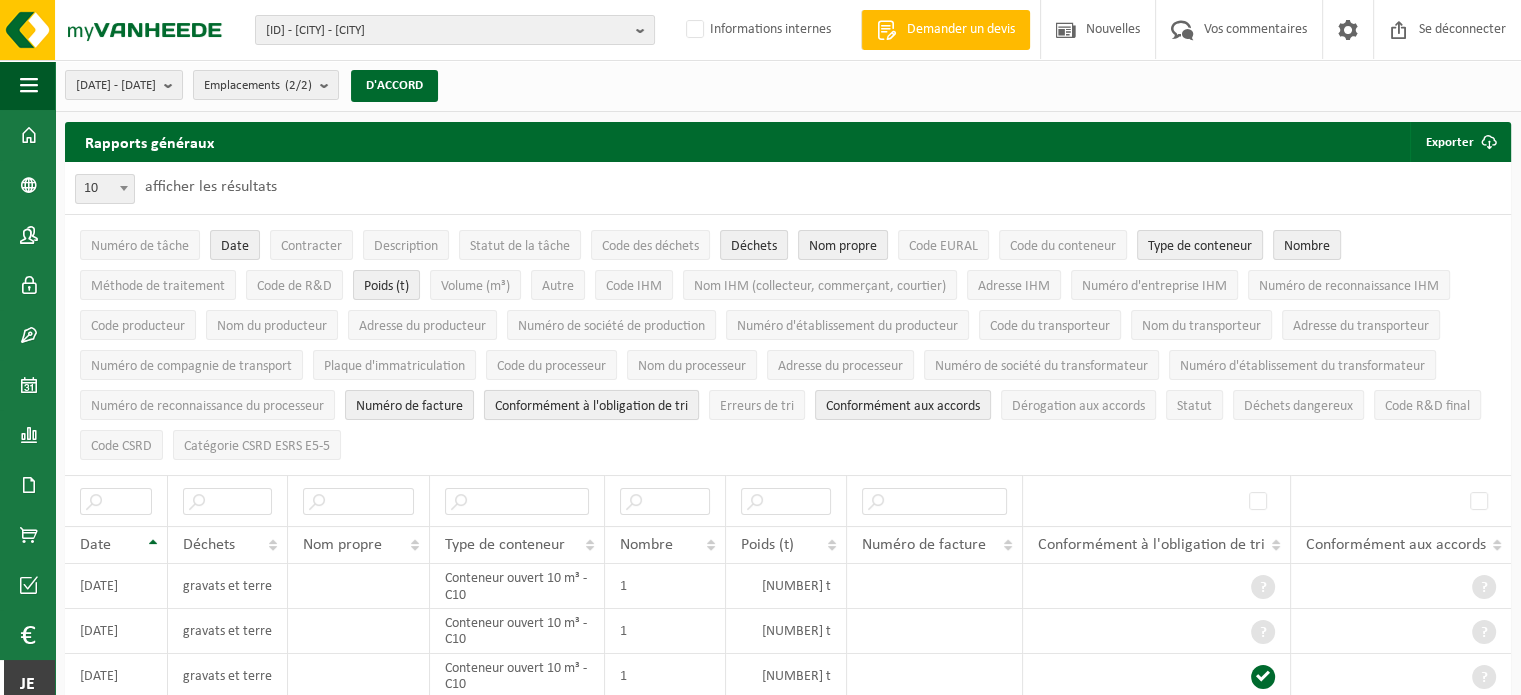 click on "Conformément à l'obligation de tri" at bounding box center [591, 406] 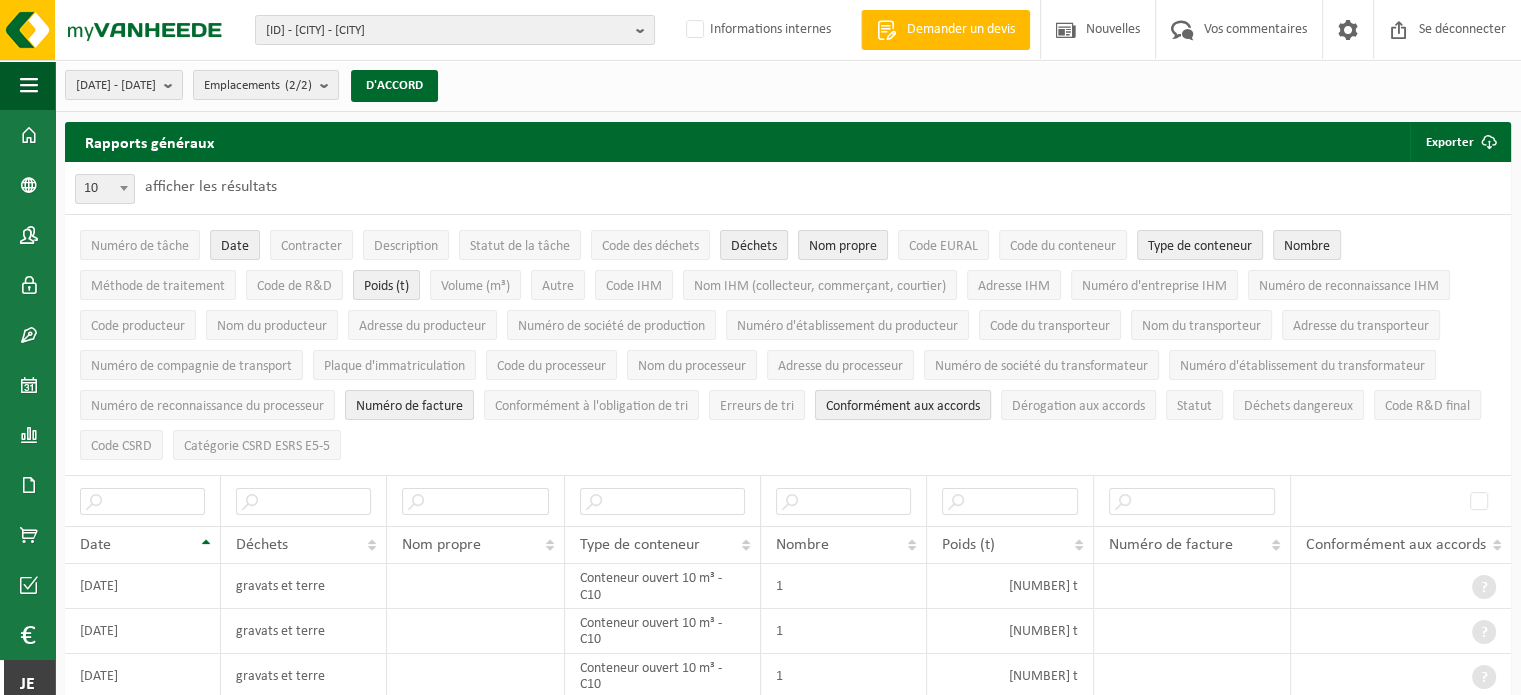 click on "Conformément aux accords" at bounding box center [903, 406] 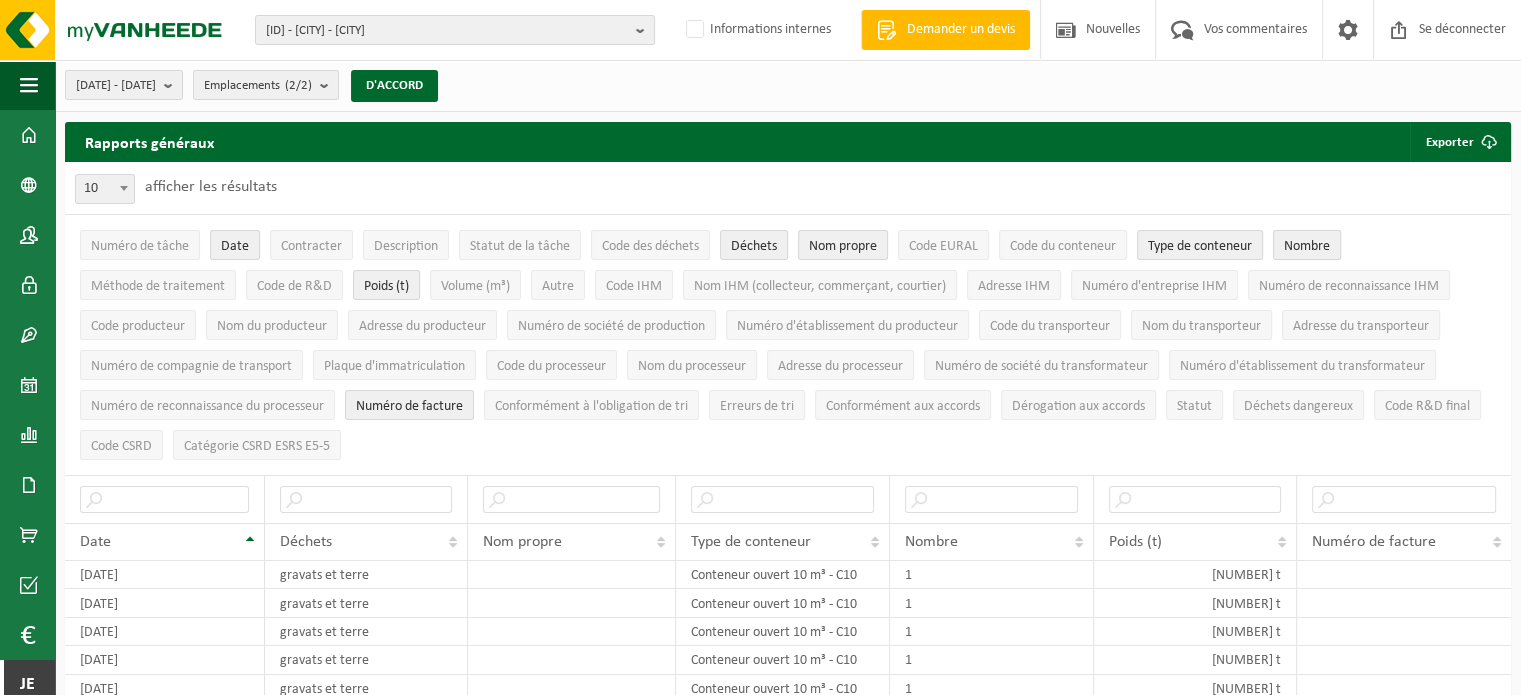 click on "Nombre" at bounding box center [1307, 246] 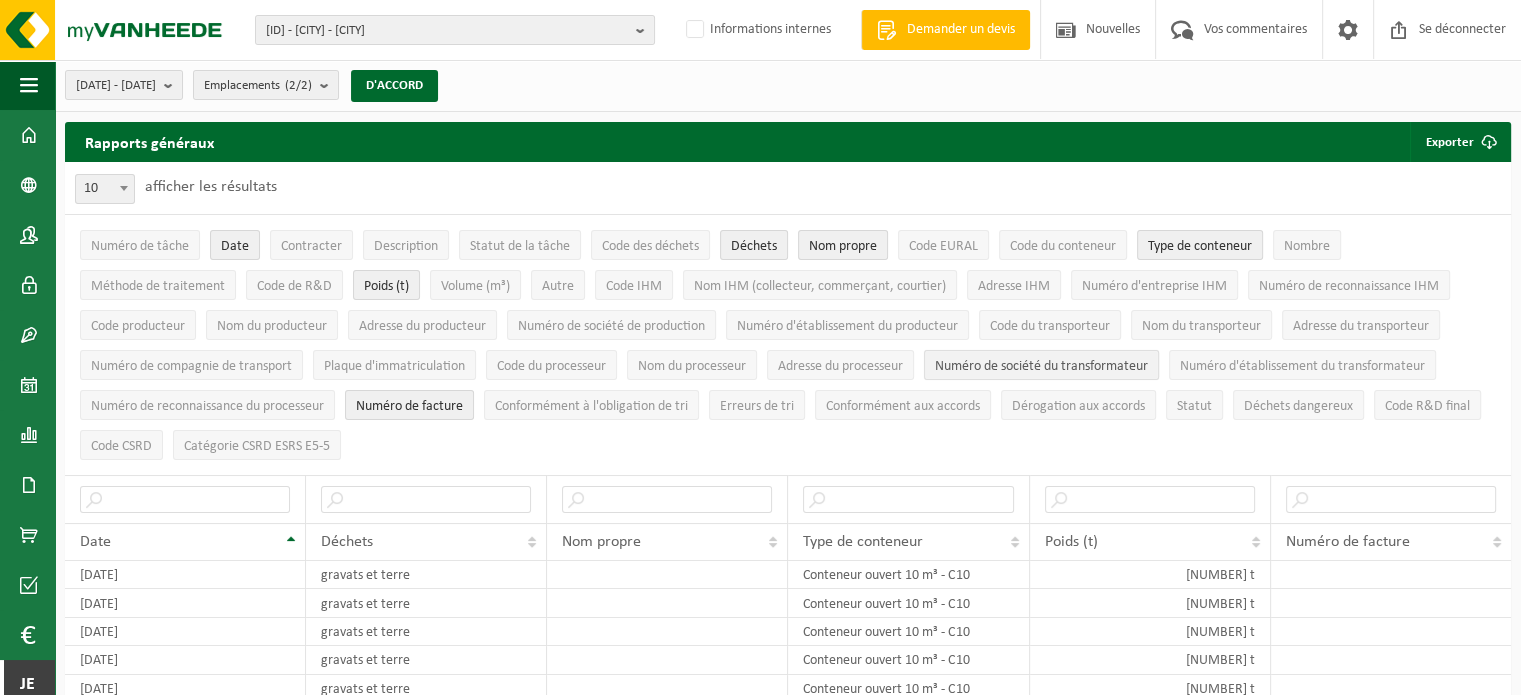 click on "Numéro de société du transformateur" at bounding box center (1041, 366) 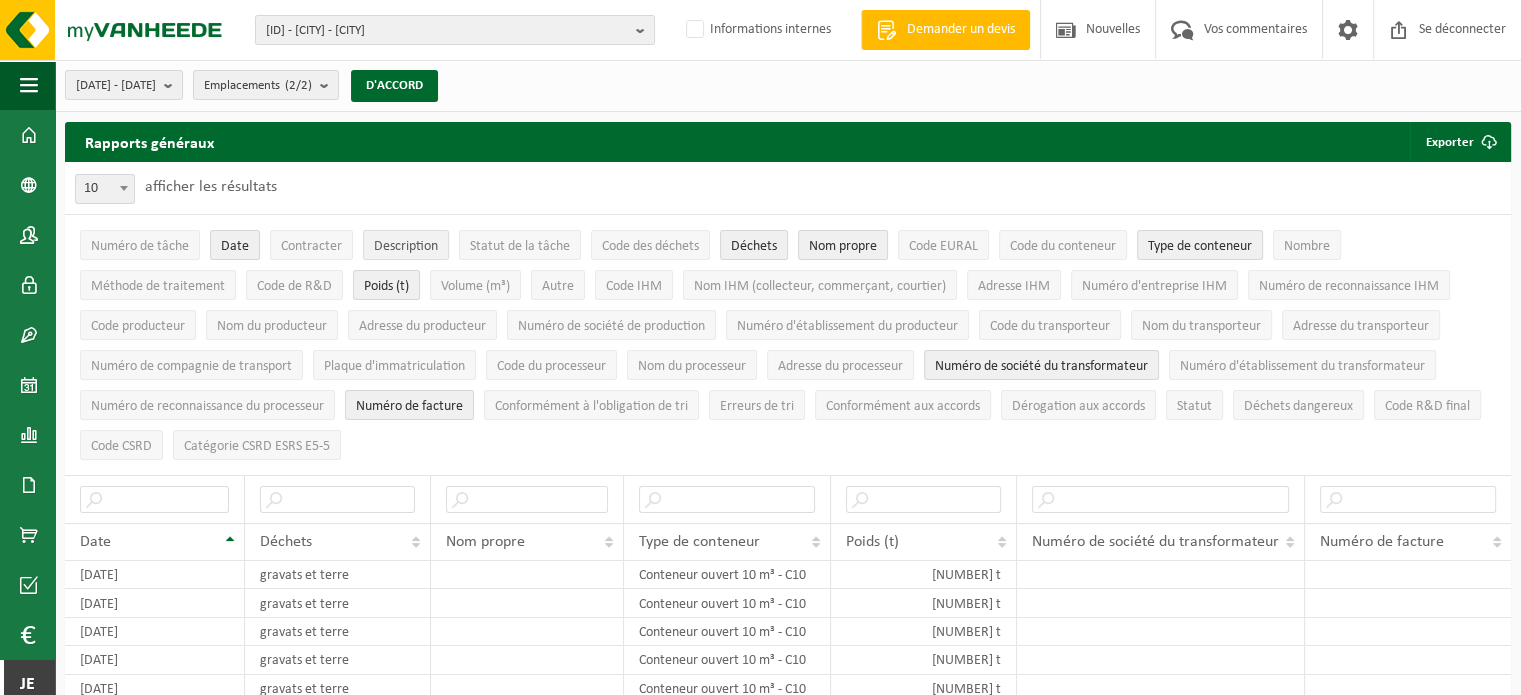 click on "Description" at bounding box center (406, 246) 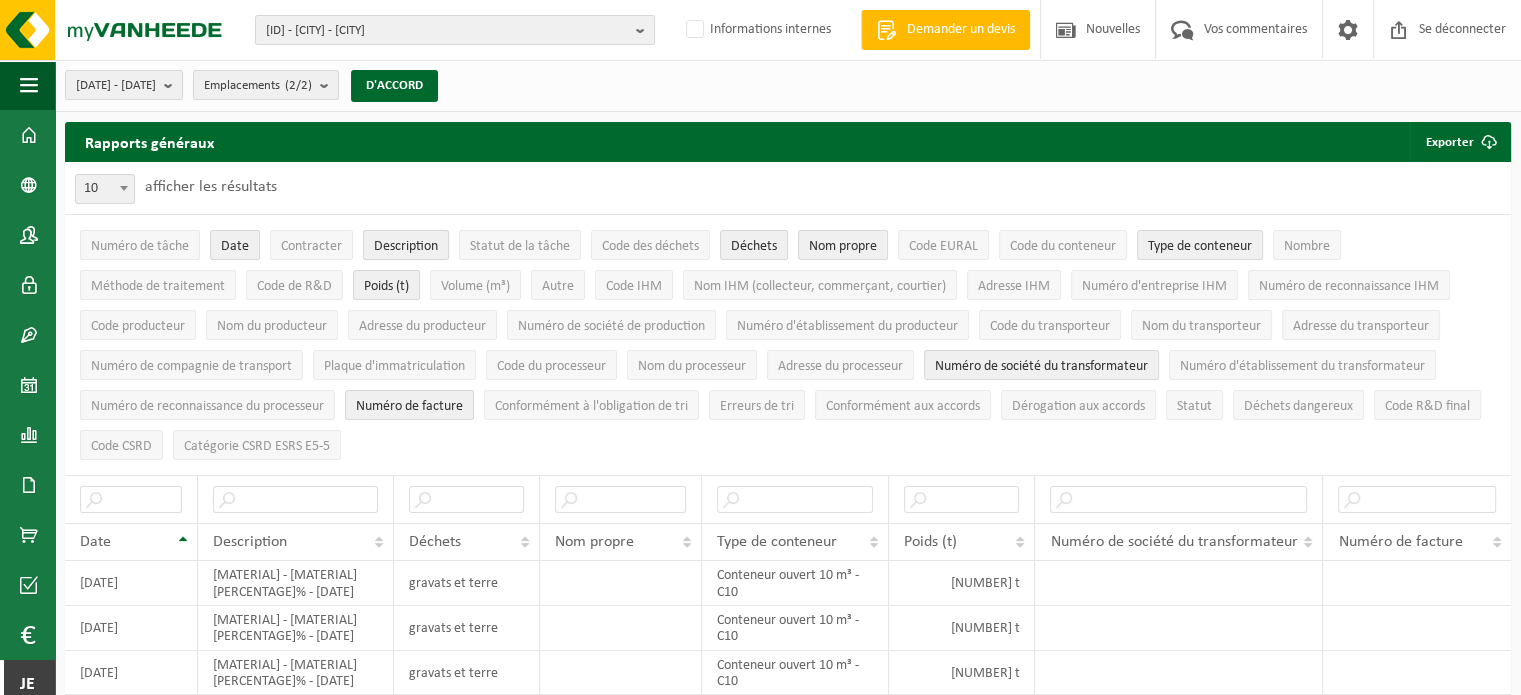 click on "Description" at bounding box center [406, 246] 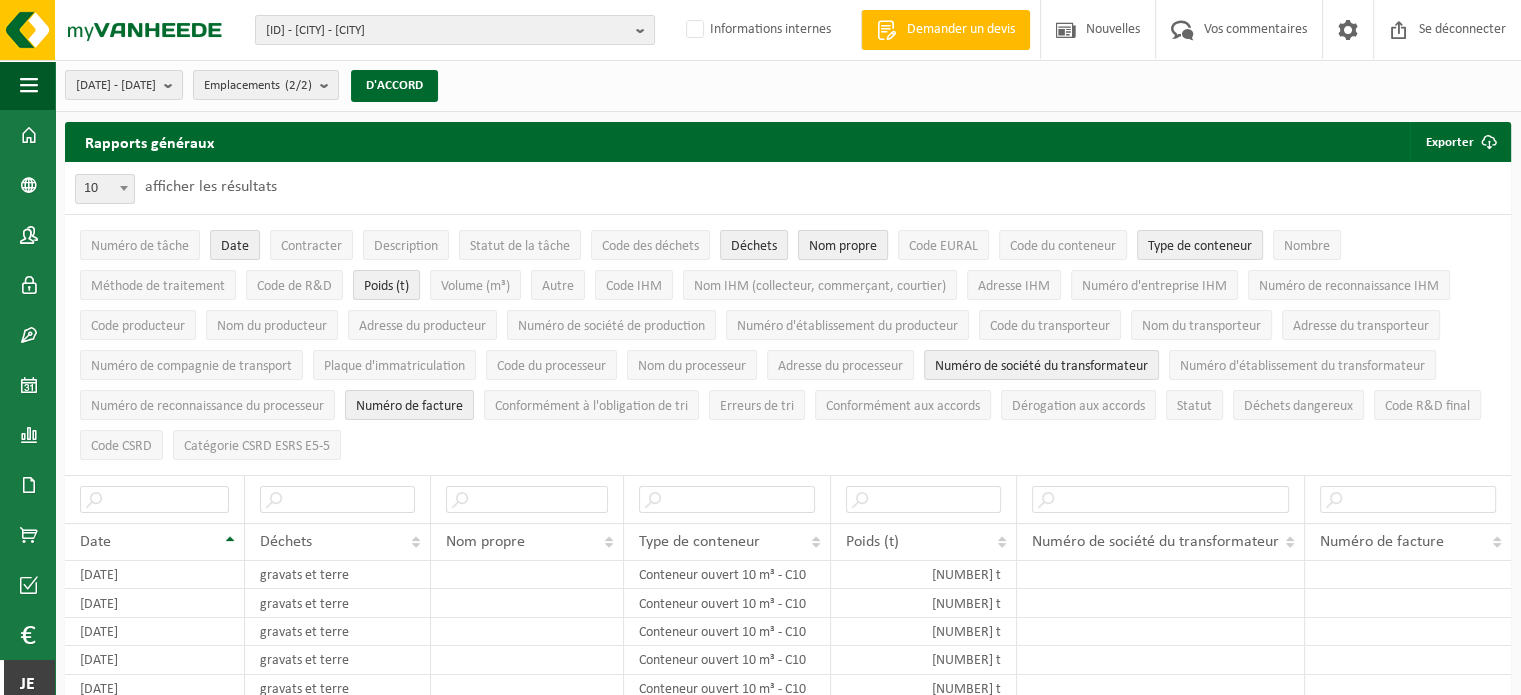 click on "Nom propre" at bounding box center (843, 246) 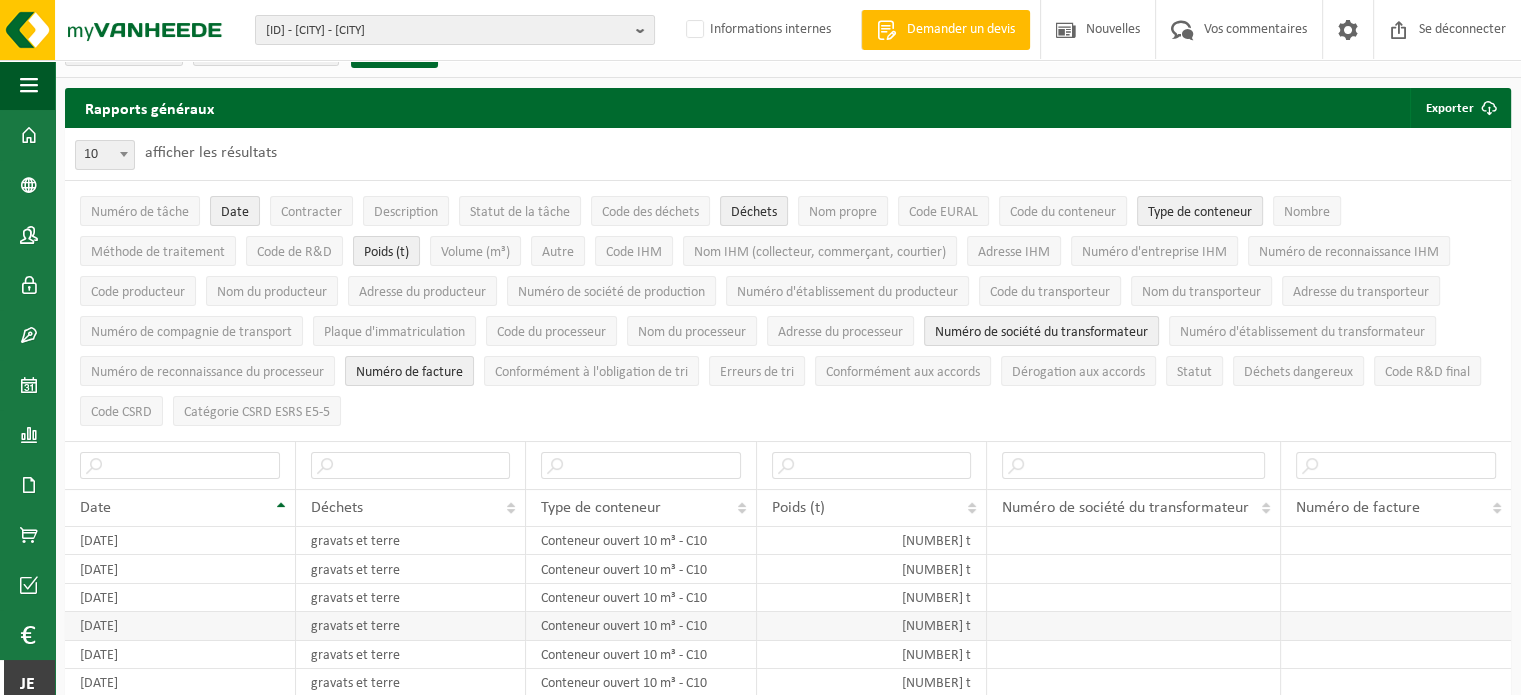 scroll, scrollTop: 0, scrollLeft: 0, axis: both 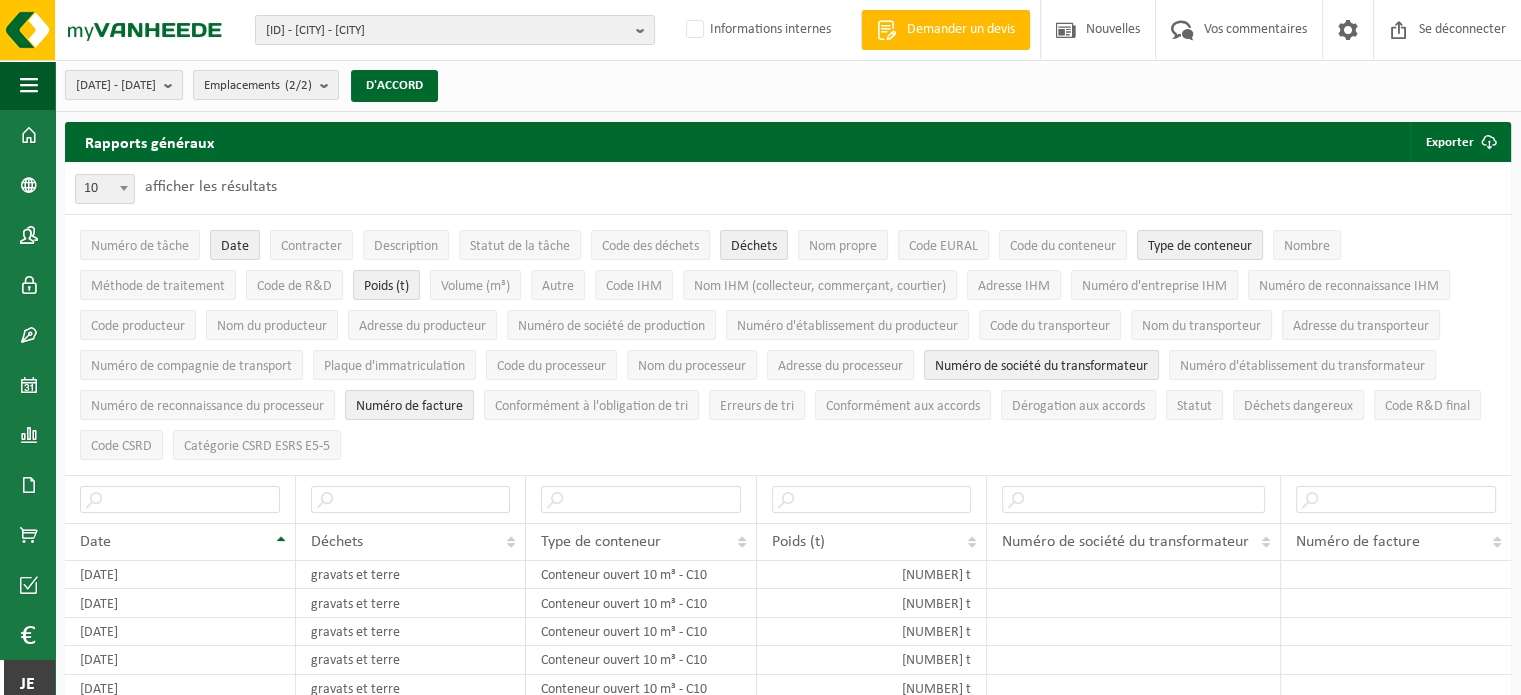 click at bounding box center (173, 85) 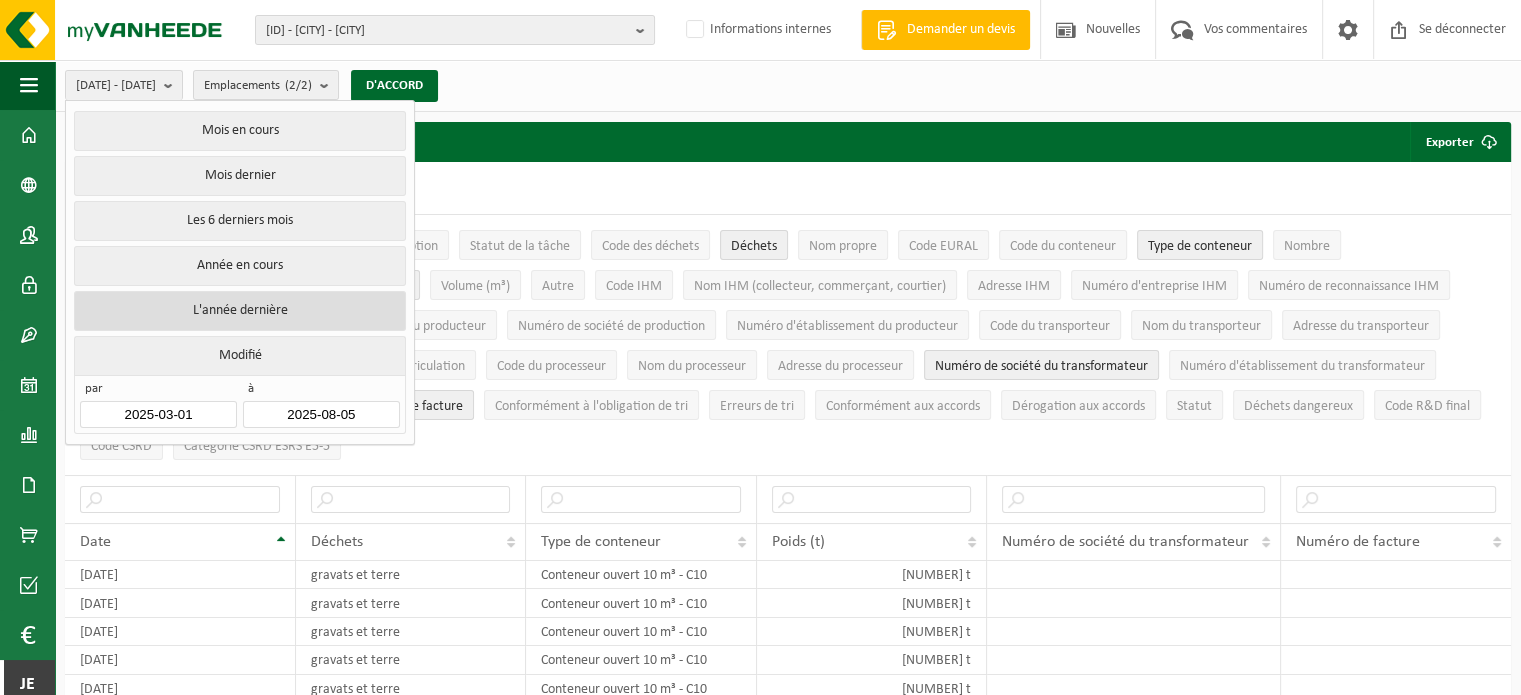 click on "L'année dernière" at bounding box center (239, 310) 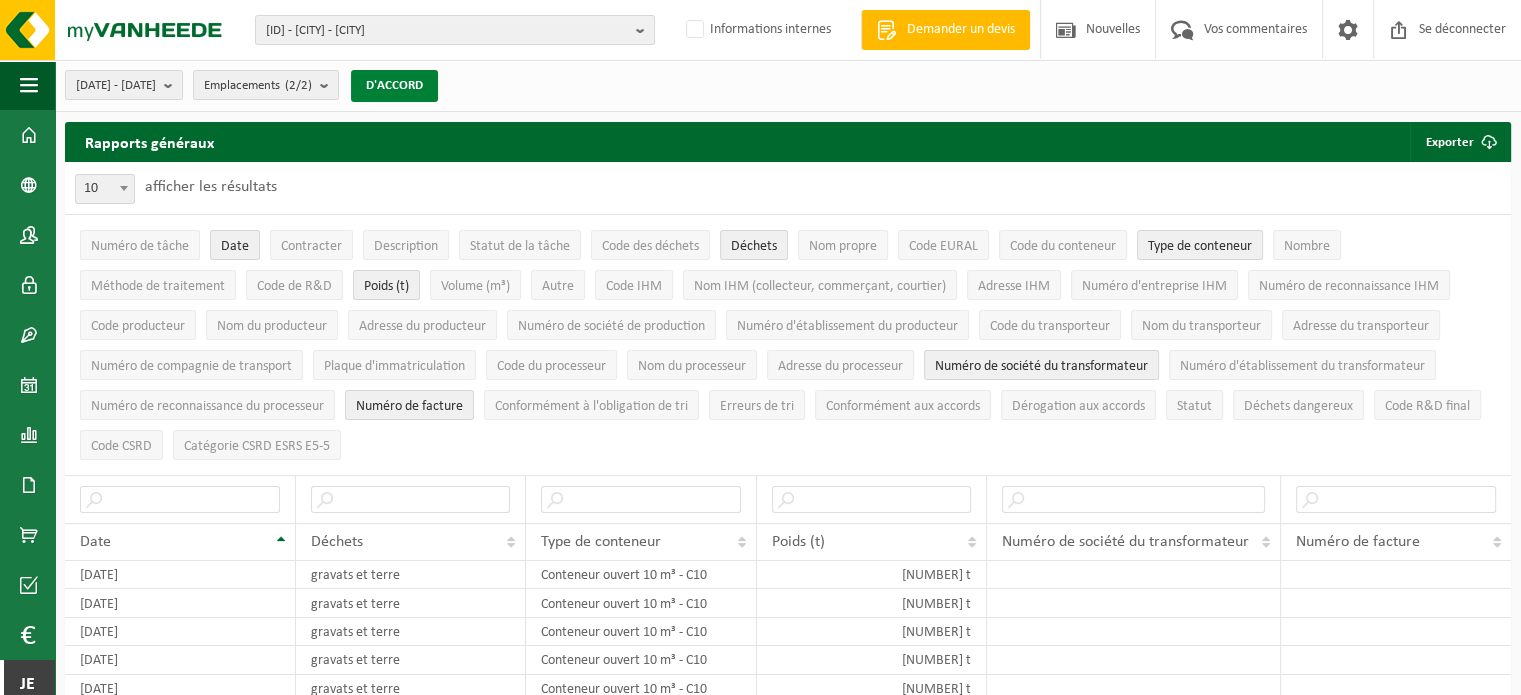click on "D'ACCORD" at bounding box center [394, 86] 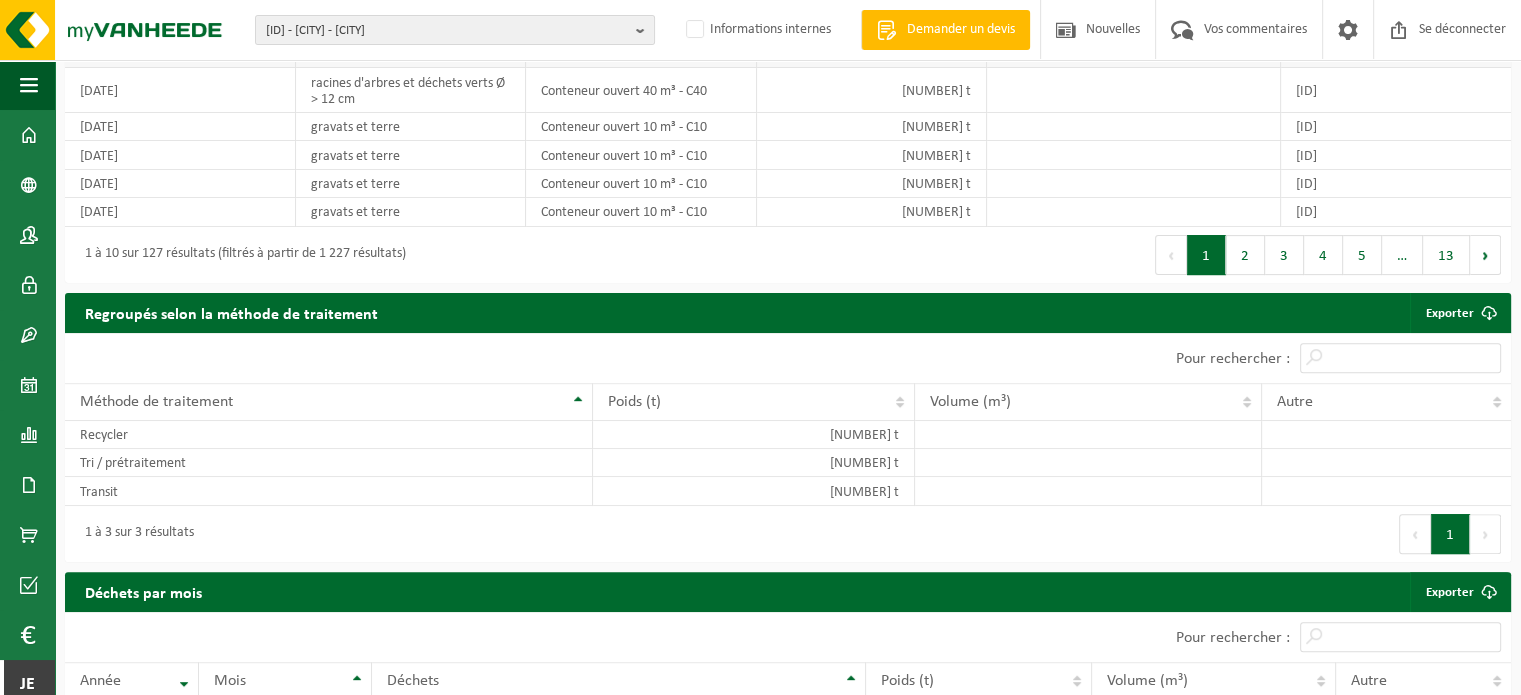 scroll, scrollTop: 700, scrollLeft: 0, axis: vertical 